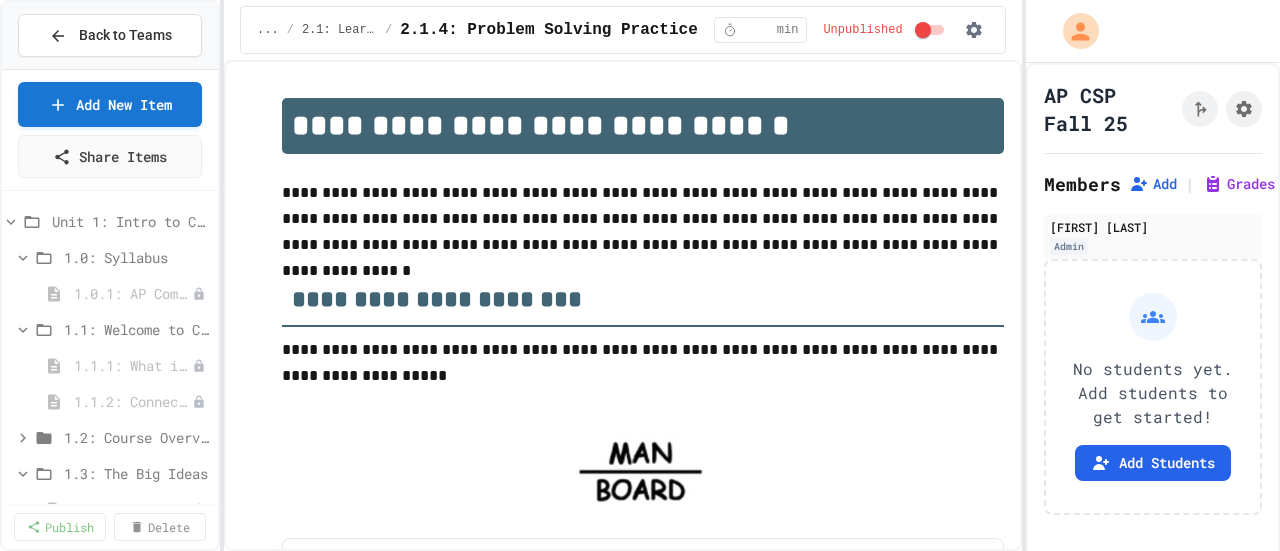 scroll, scrollTop: 0, scrollLeft: 0, axis: both 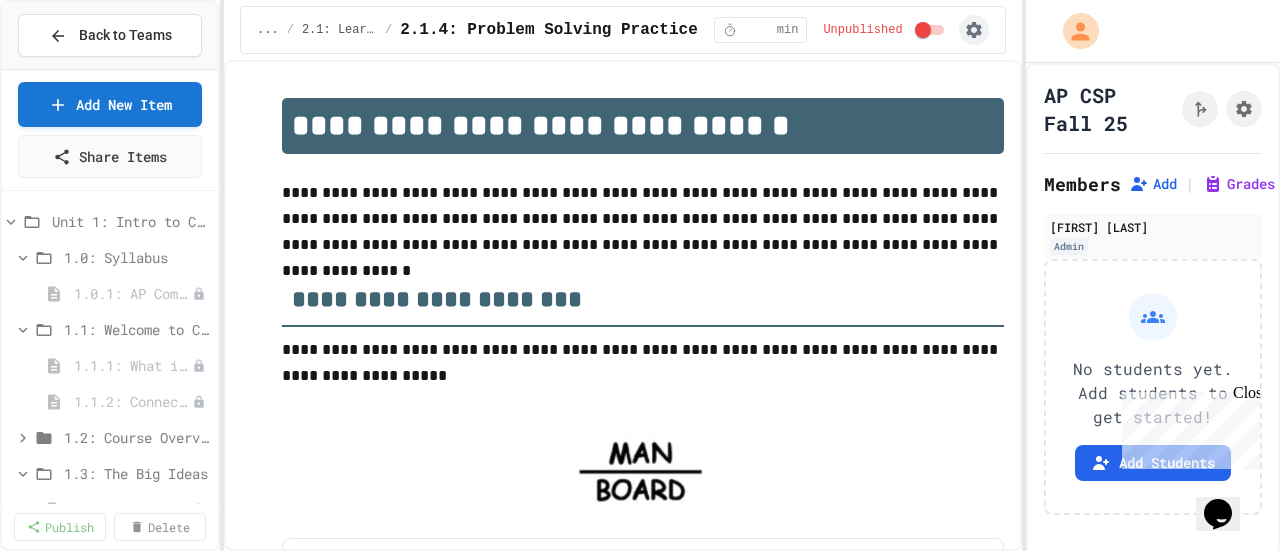 click 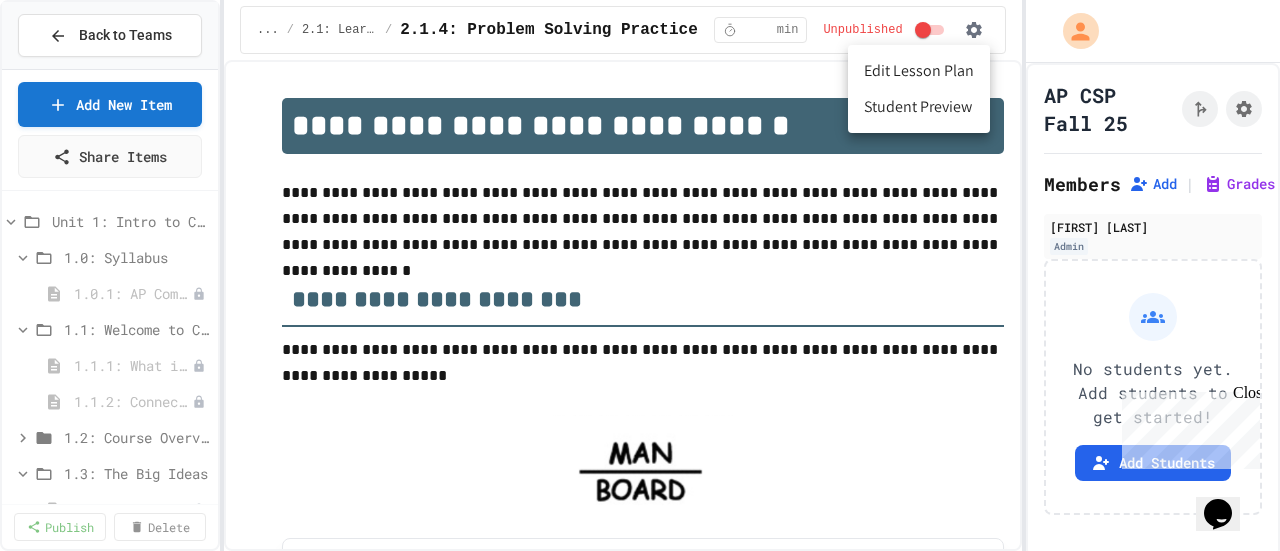 click on "Edit Lesson Plan" at bounding box center [919, 71] 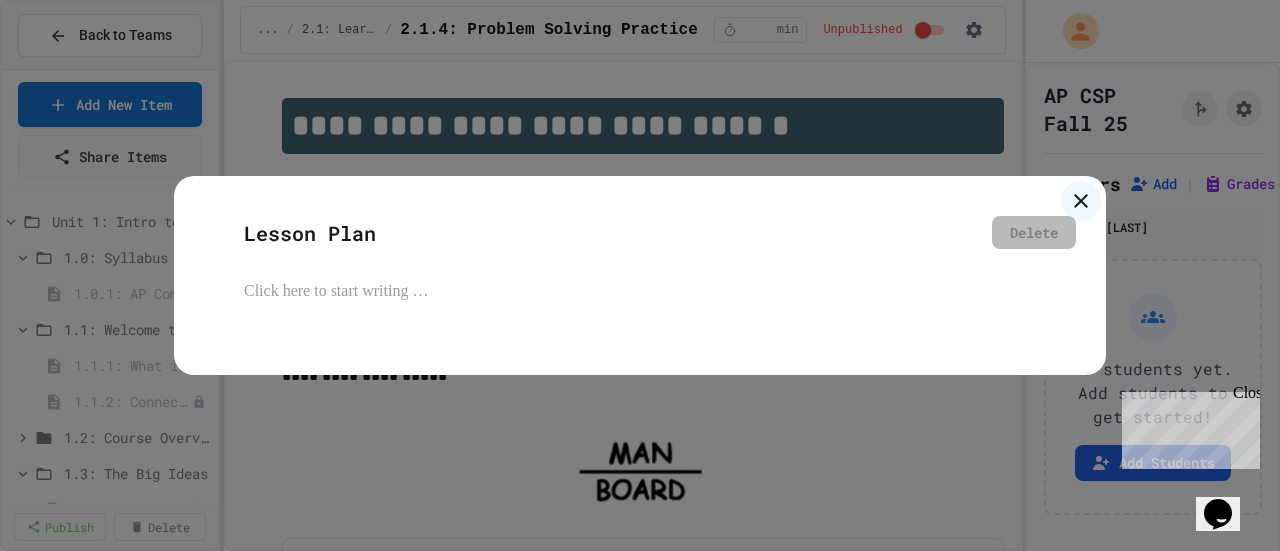 click 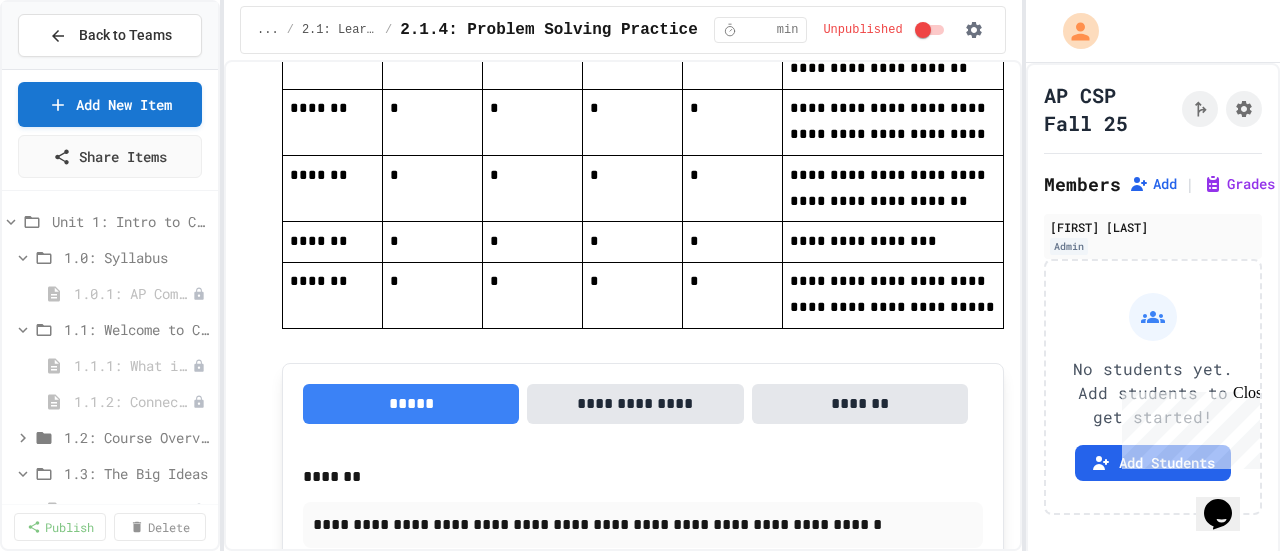 scroll, scrollTop: 3737, scrollLeft: 0, axis: vertical 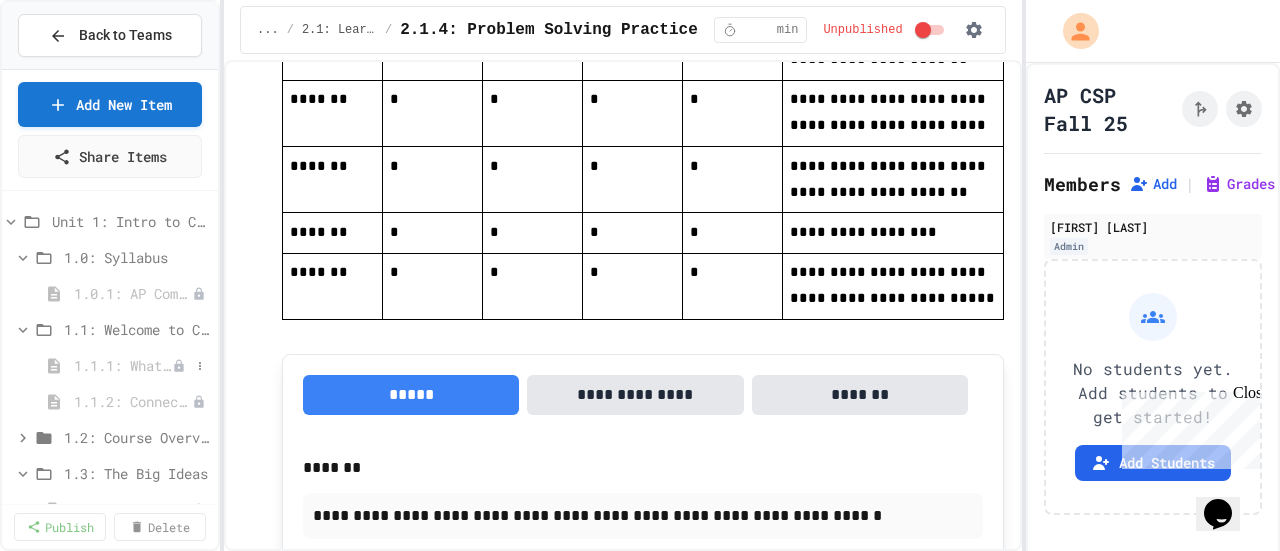 click on "1.1.1: What is Computer Science?" at bounding box center [123, 365] 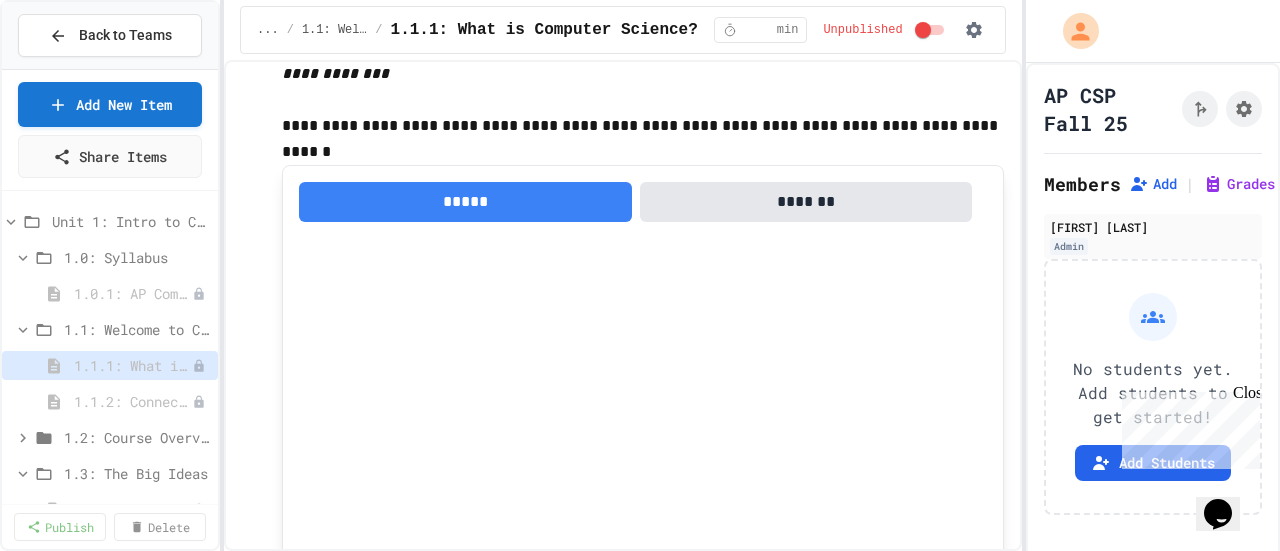 scroll, scrollTop: 3416, scrollLeft: 0, axis: vertical 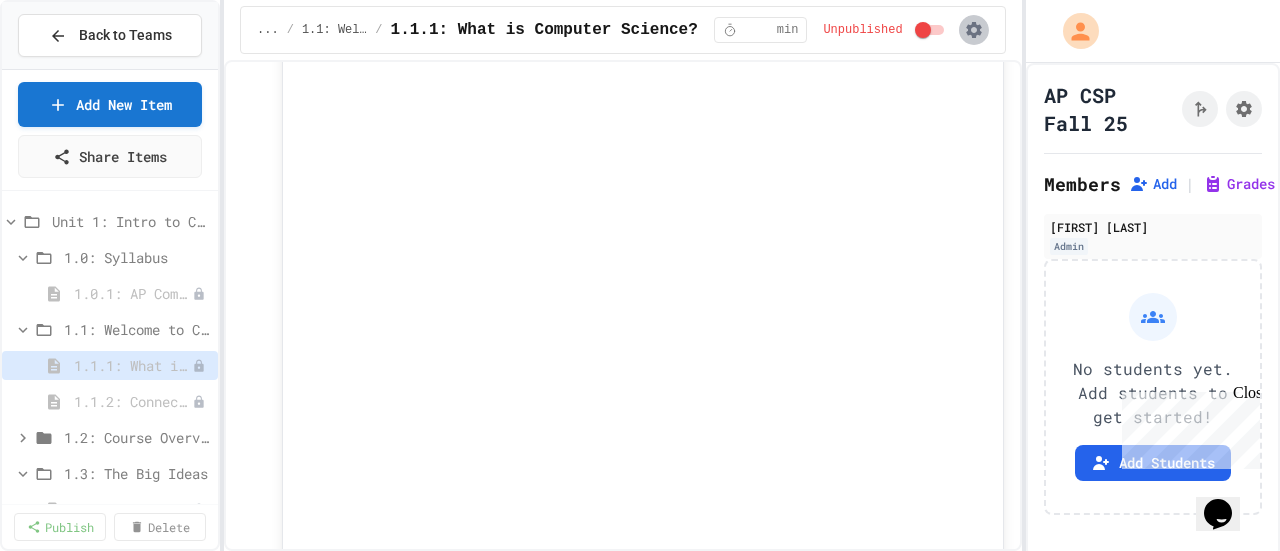 click 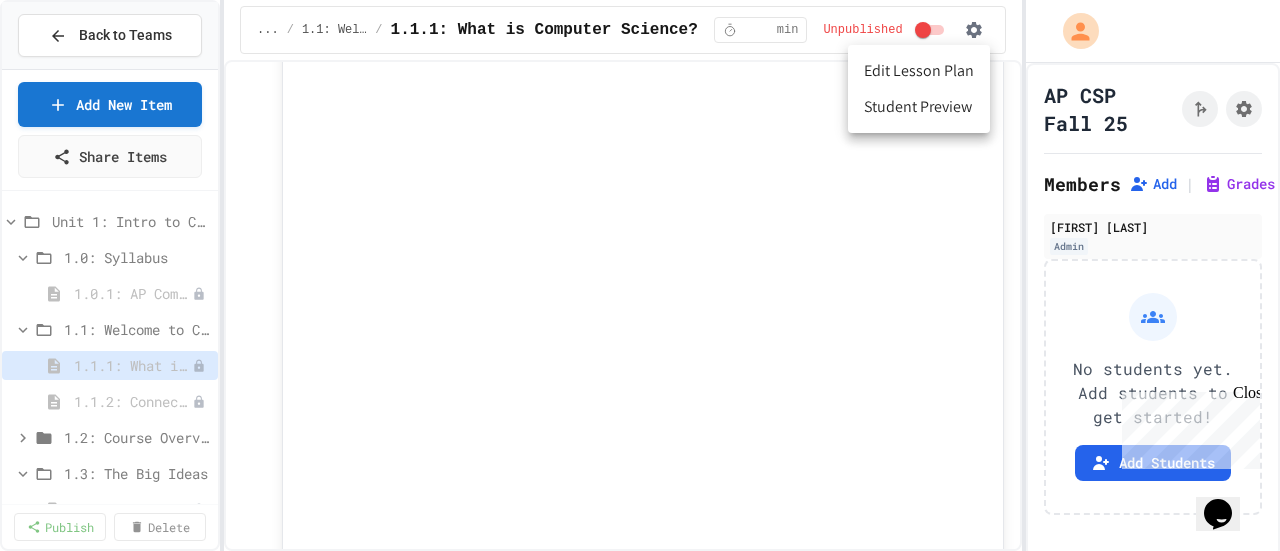 click on "Edit Lesson Plan" at bounding box center (919, 71) 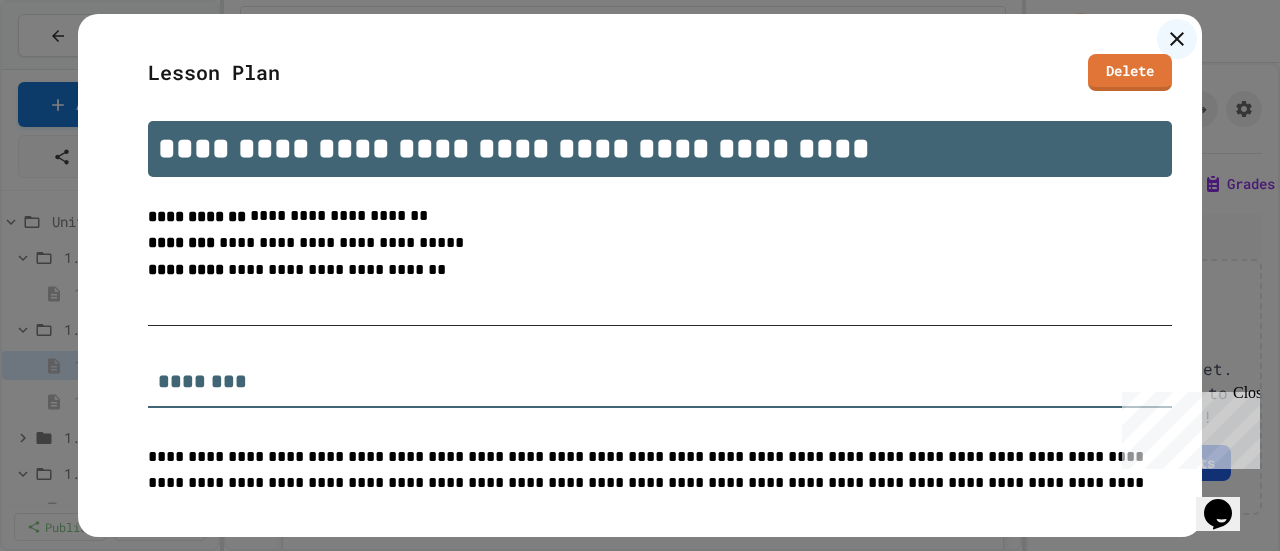 click 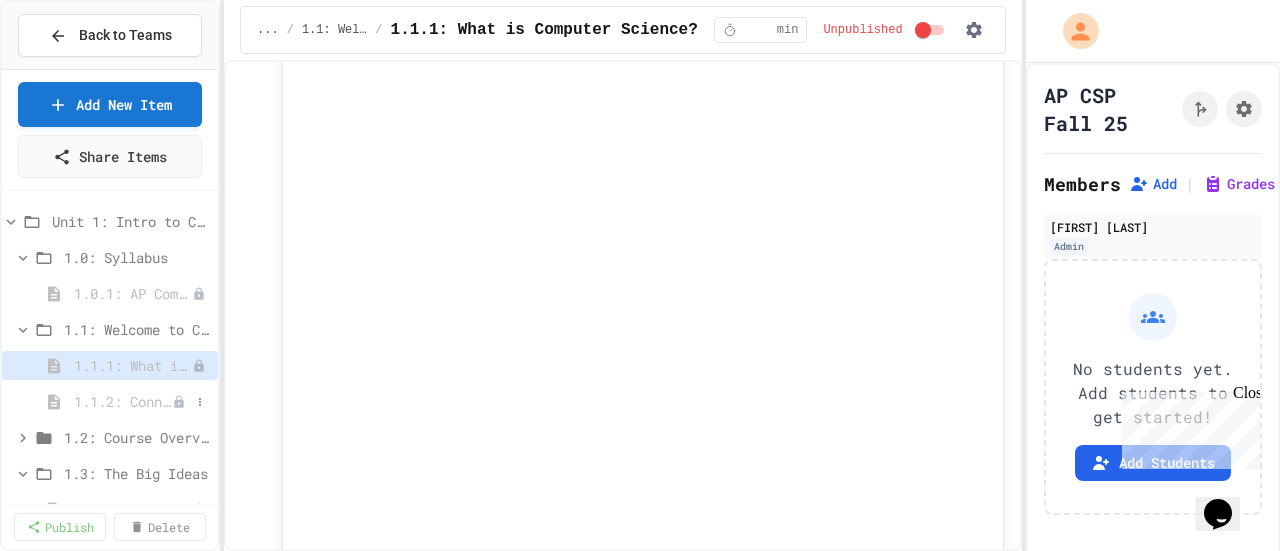 click on "1.1.2: Connect with Your World" at bounding box center [123, 401] 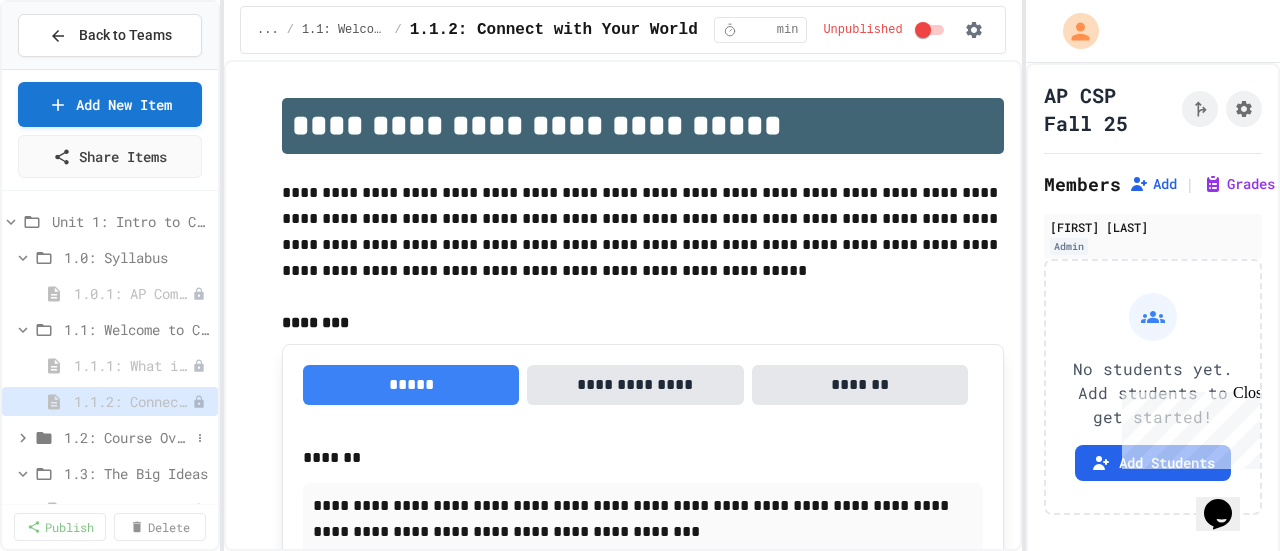 click on "1.2: Course Overview and the AP Exam" at bounding box center (127, 437) 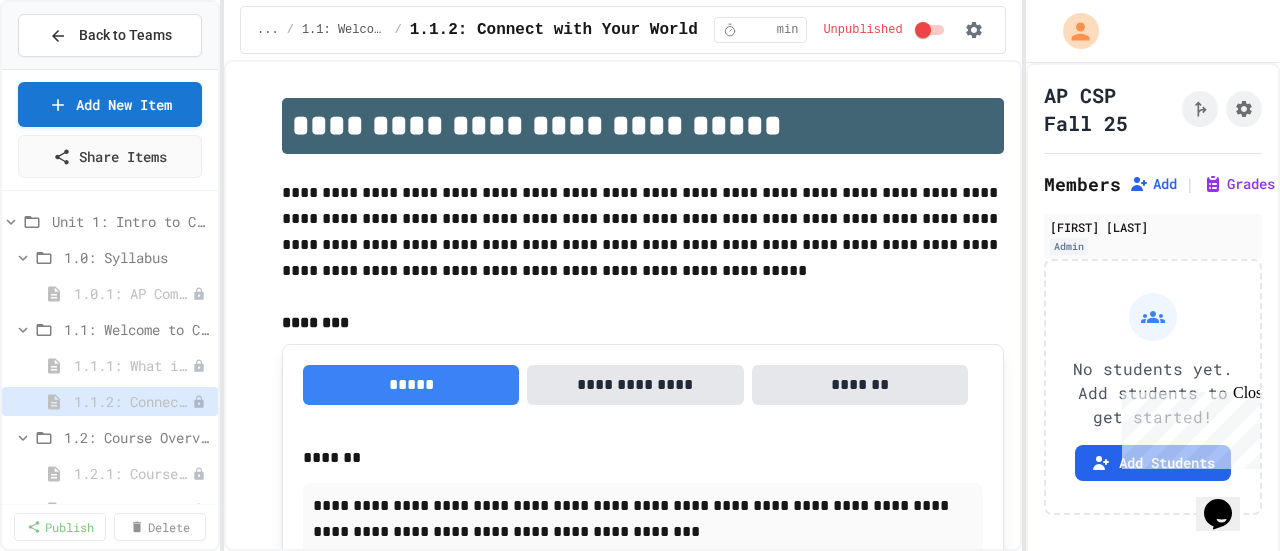 scroll, scrollTop: 42, scrollLeft: 0, axis: vertical 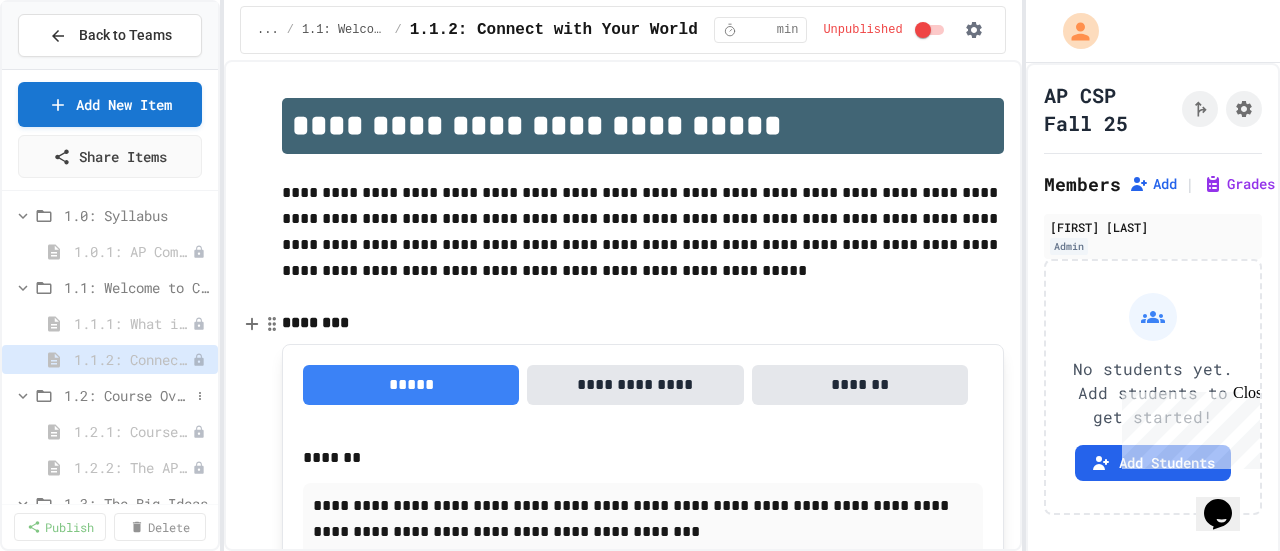click on "1.2: Course Overview and the AP Exam" at bounding box center [127, 395] 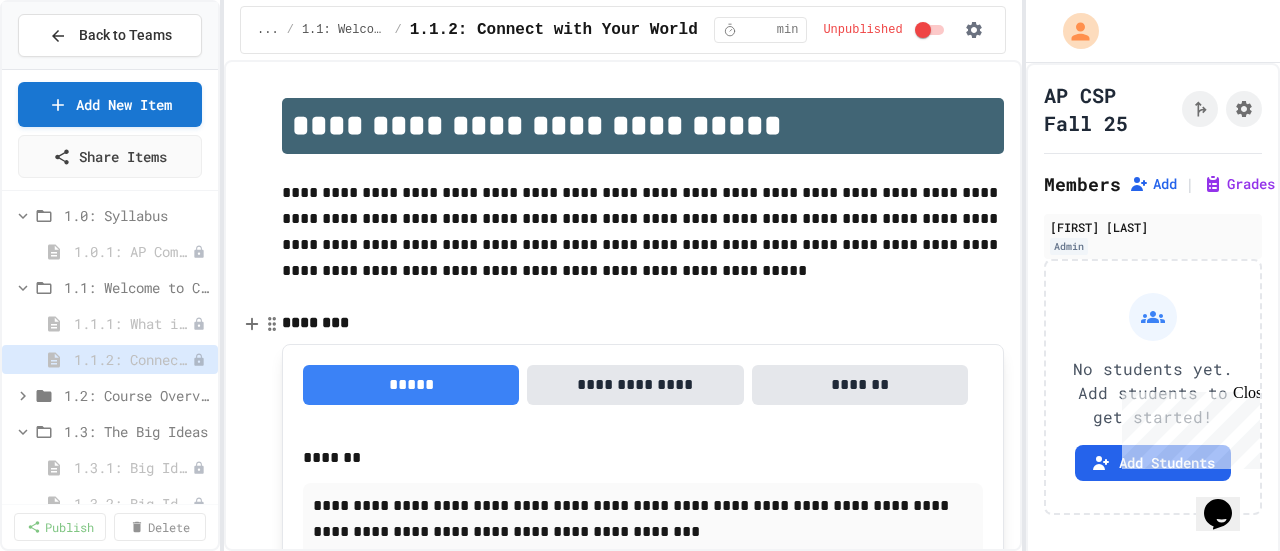 click on "1.2: Course Overview and the AP Exam" at bounding box center [137, 395] 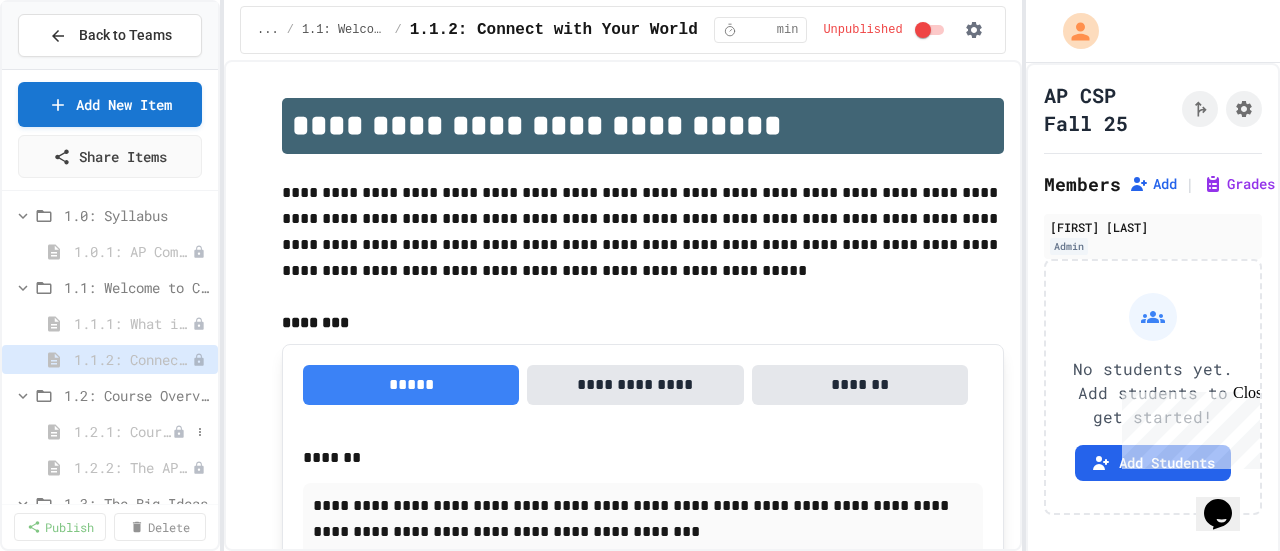 click on "1.2.1: Course Overview" at bounding box center (123, 431) 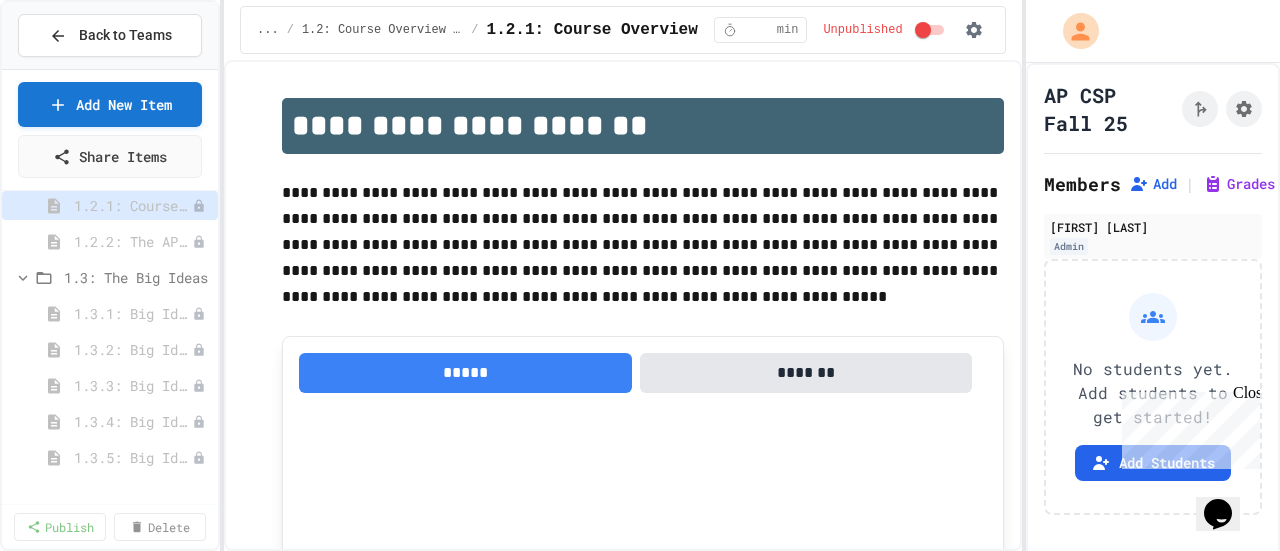 scroll, scrollTop: 266, scrollLeft: 0, axis: vertical 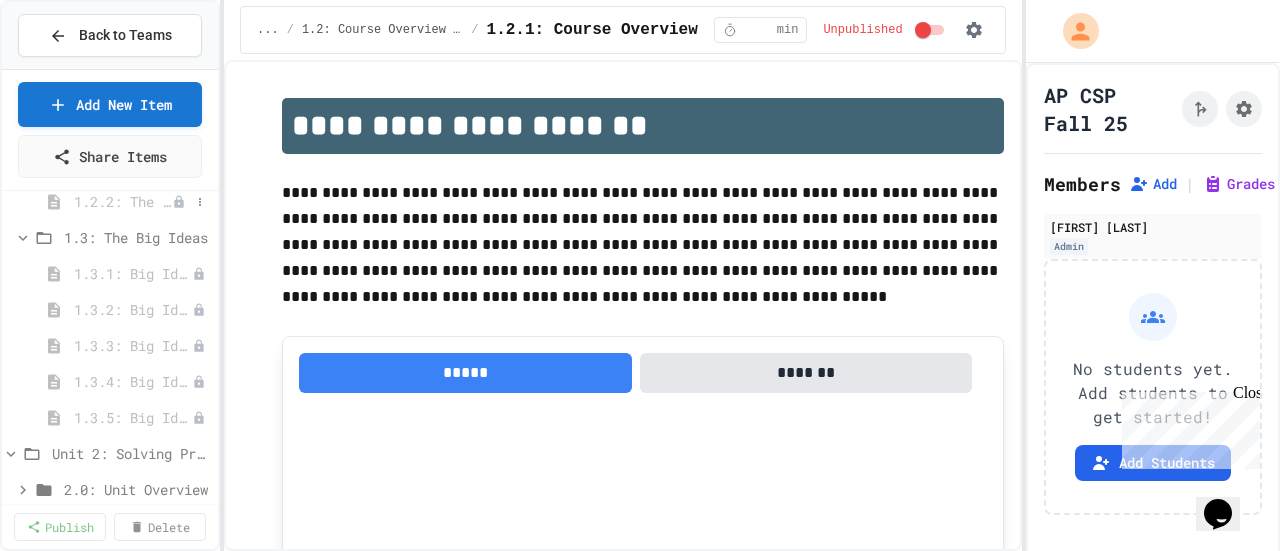 click on "1.2.2: The AP Exam" at bounding box center (123, 201) 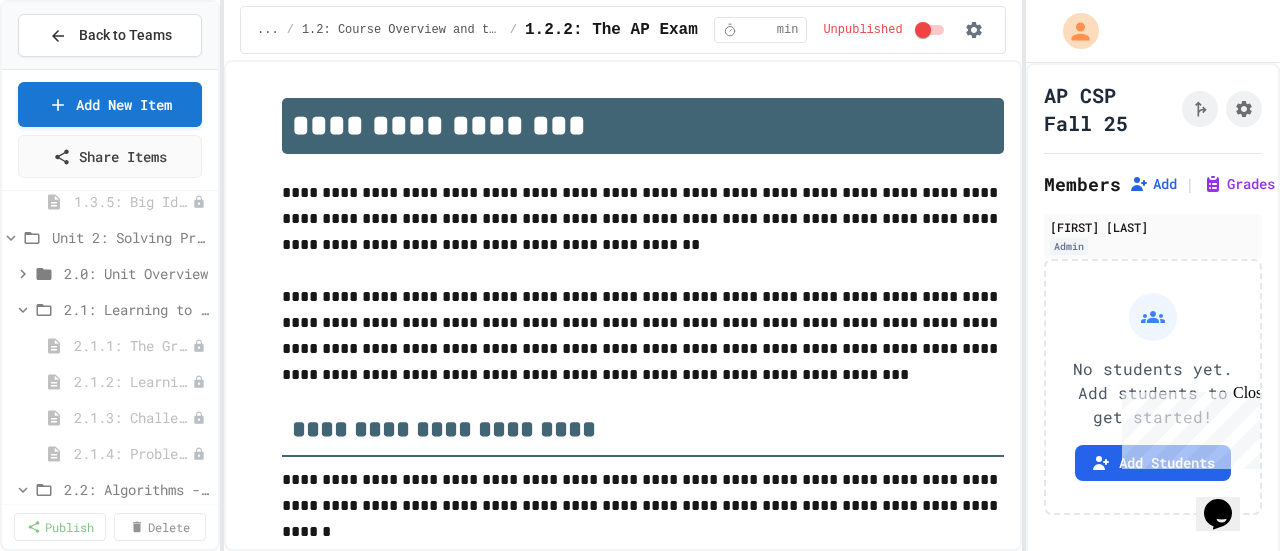 scroll, scrollTop: 506, scrollLeft: 0, axis: vertical 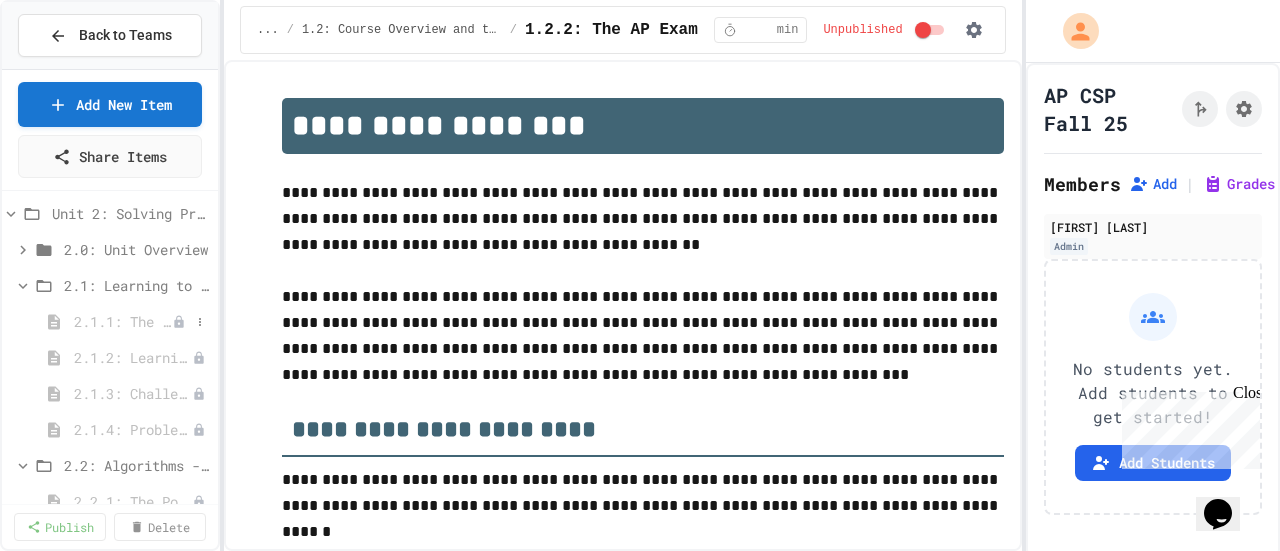 click on "2.1.1: The Growth Mindset" at bounding box center [123, 321] 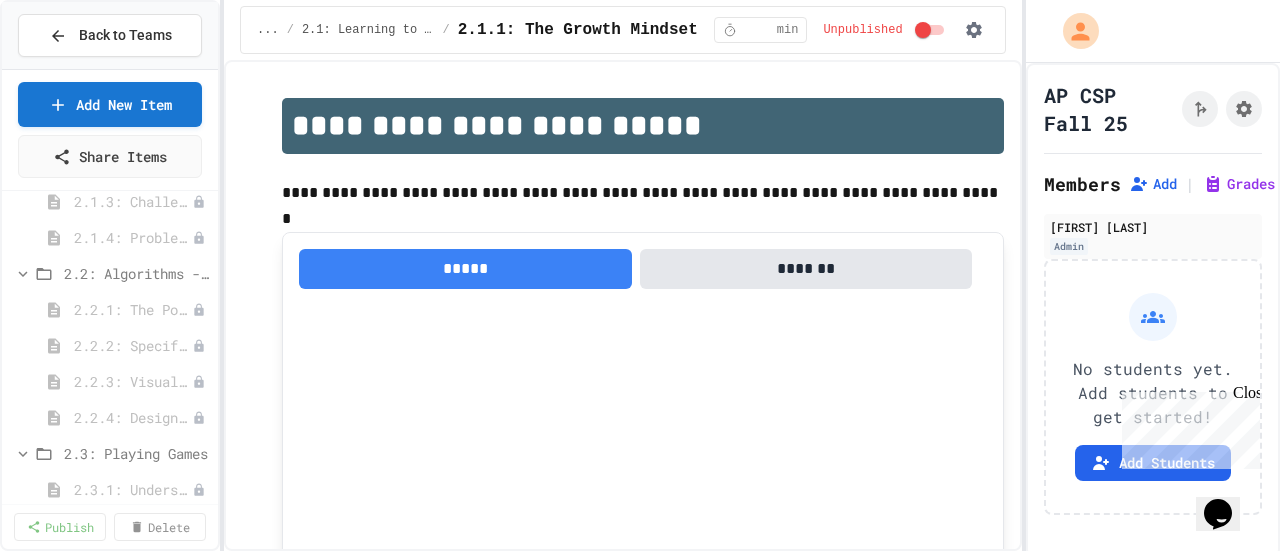 scroll, scrollTop: 706, scrollLeft: 0, axis: vertical 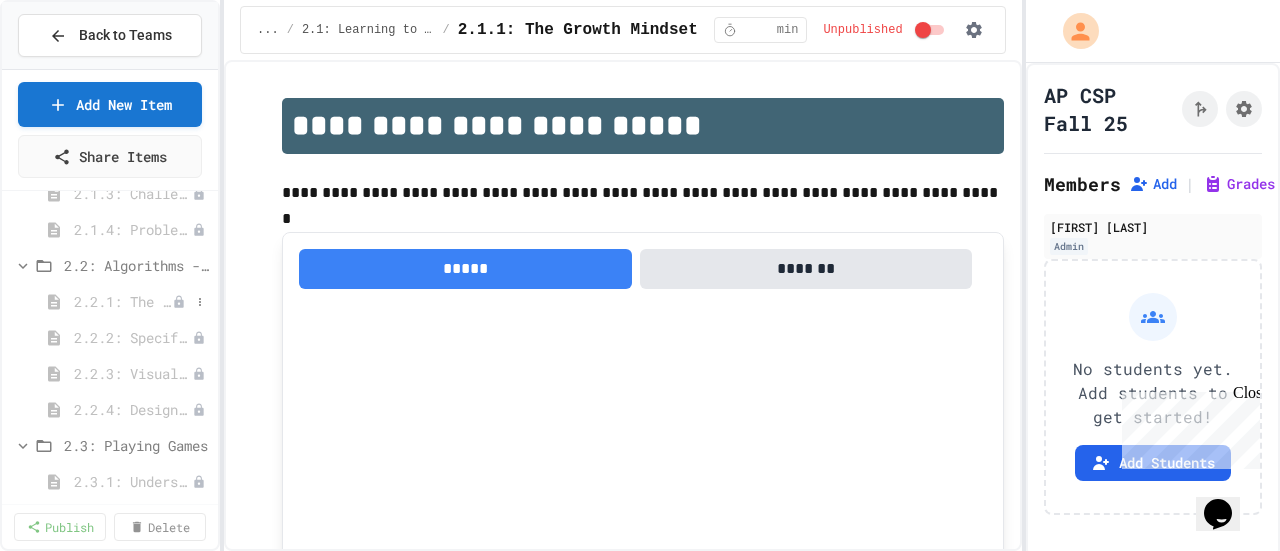 click on "2.2.1: The Power of Algorithms" at bounding box center (123, 301) 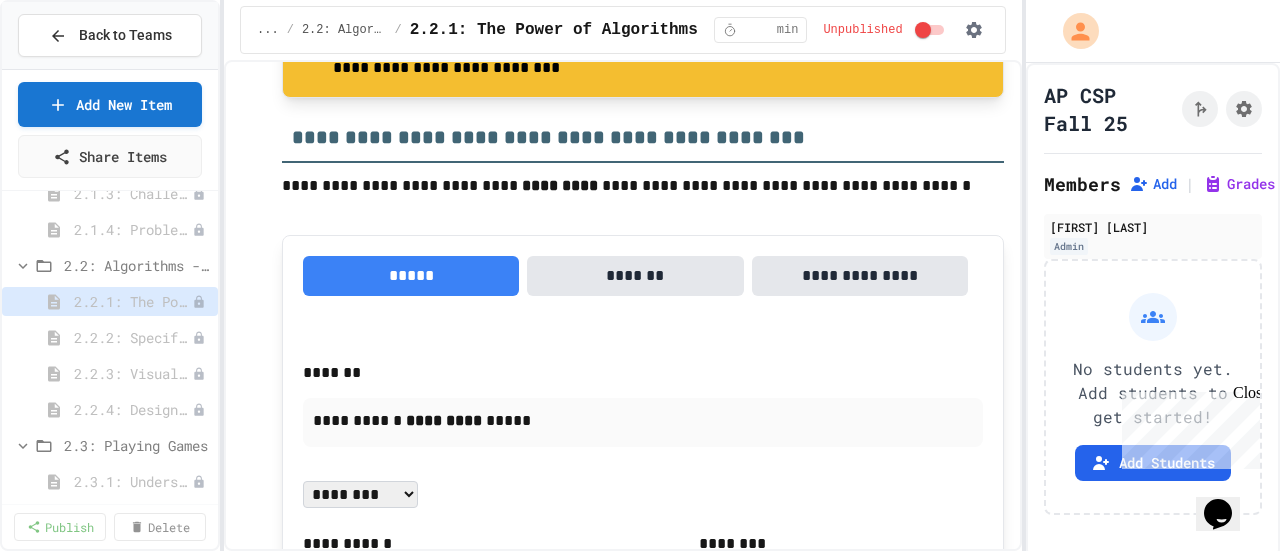 scroll, scrollTop: 3377, scrollLeft: 0, axis: vertical 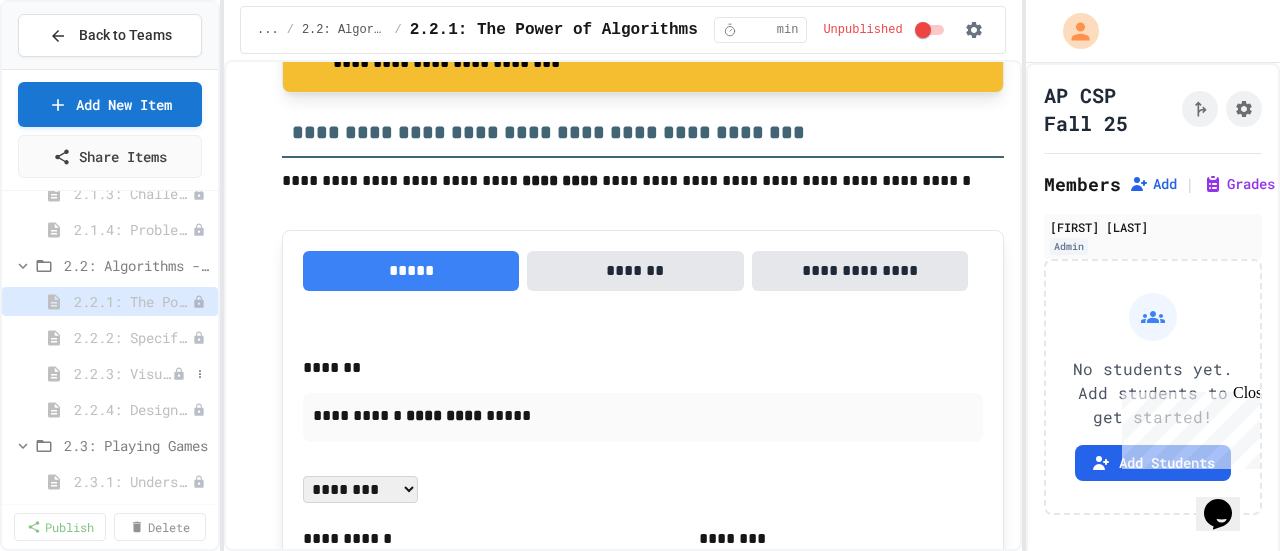 click on "2.2.3: Visualizing Logic with Flowcharts" at bounding box center (123, 373) 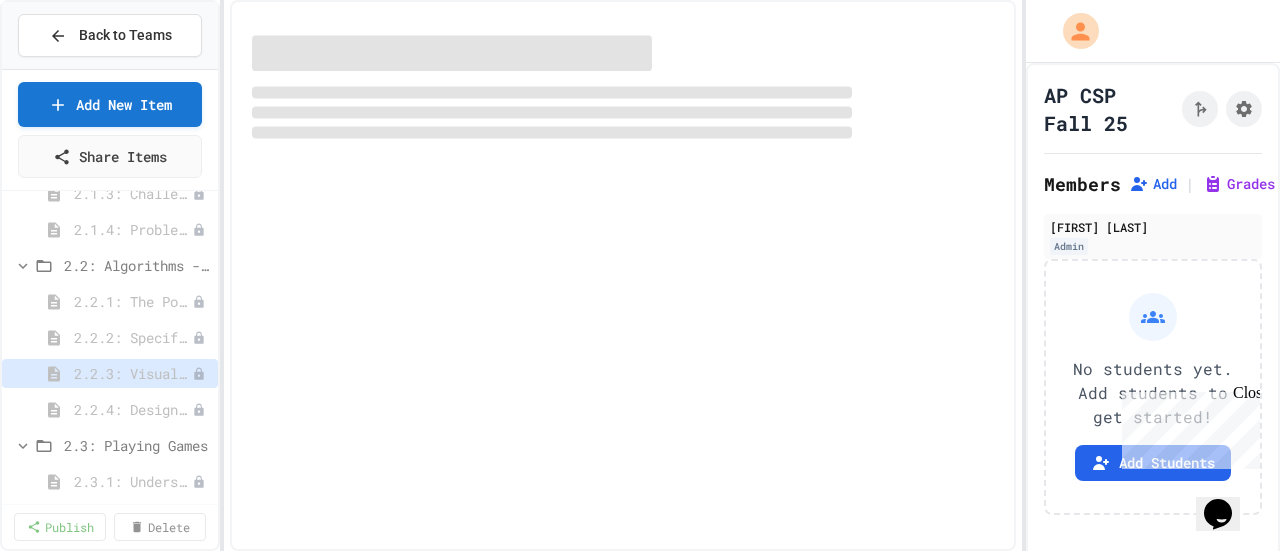 select on "***" 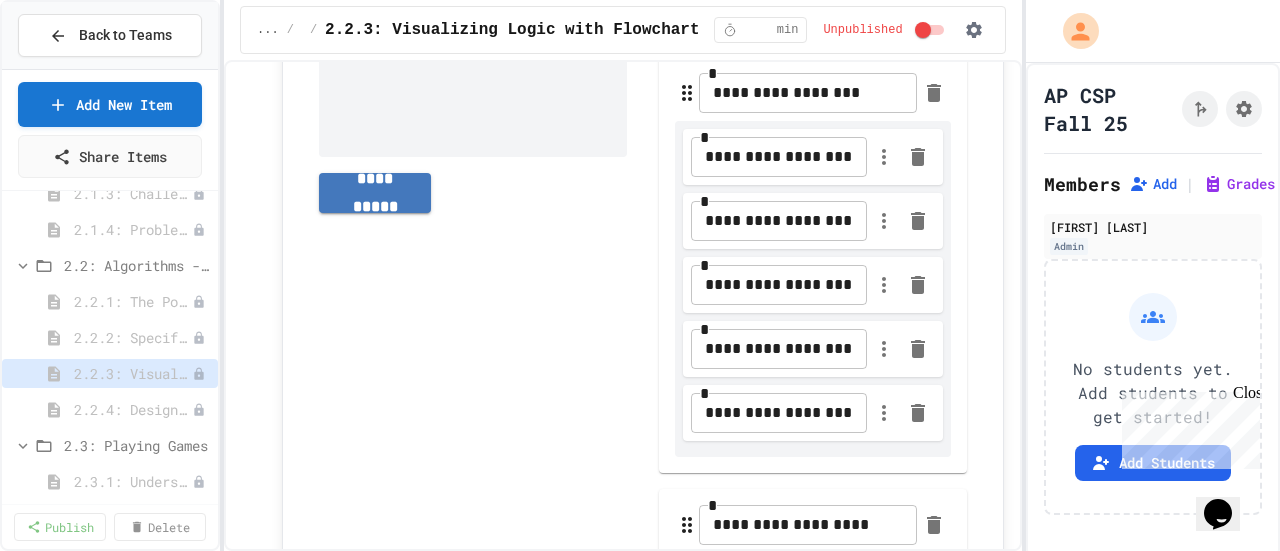 scroll, scrollTop: 954, scrollLeft: 0, axis: vertical 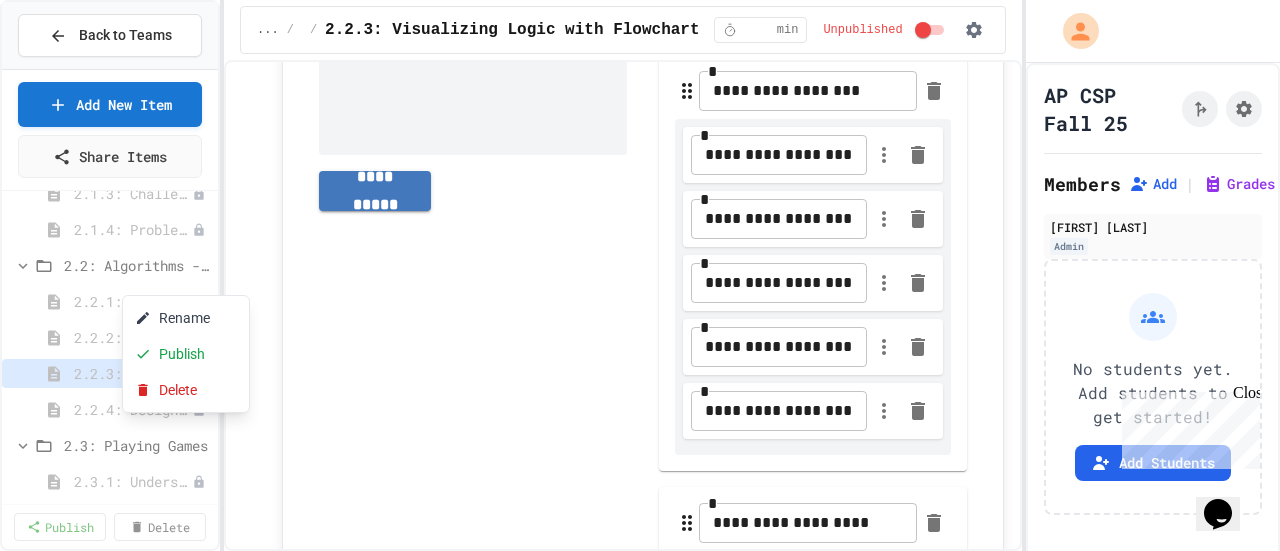 click at bounding box center (640, 275) 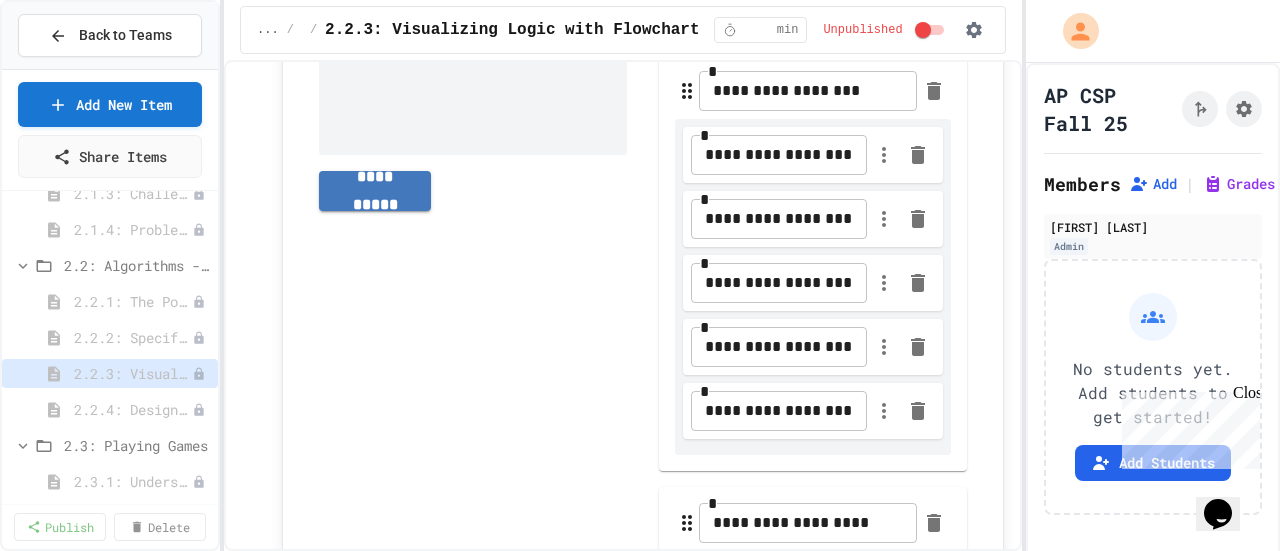 click on "2.2.1: The Power of Algorithms" at bounding box center [133, 301] 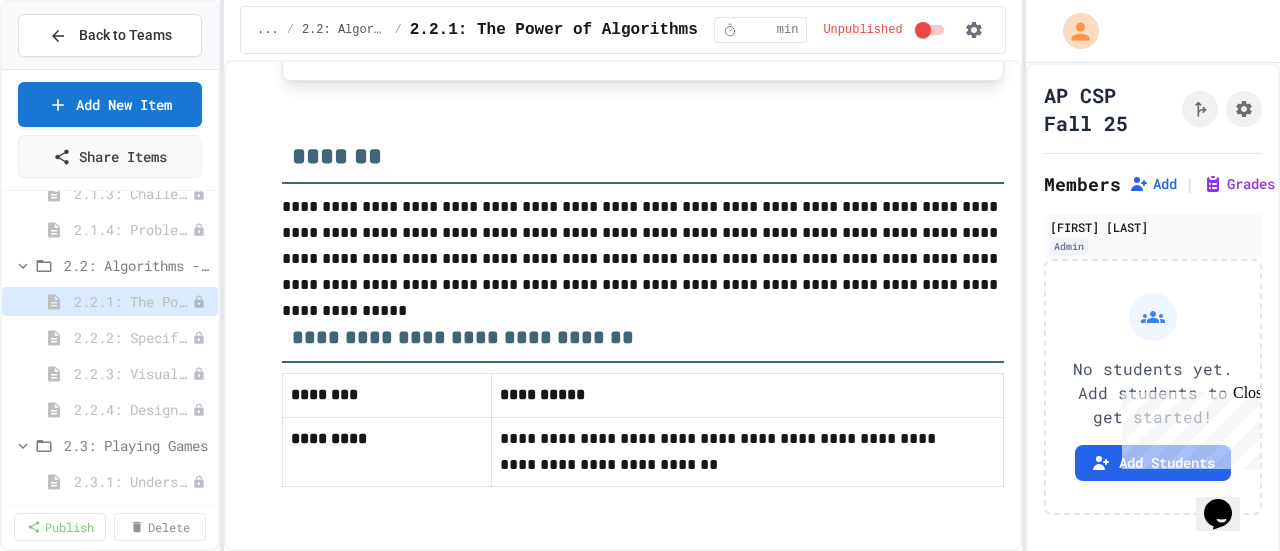 scroll, scrollTop: 4821, scrollLeft: 0, axis: vertical 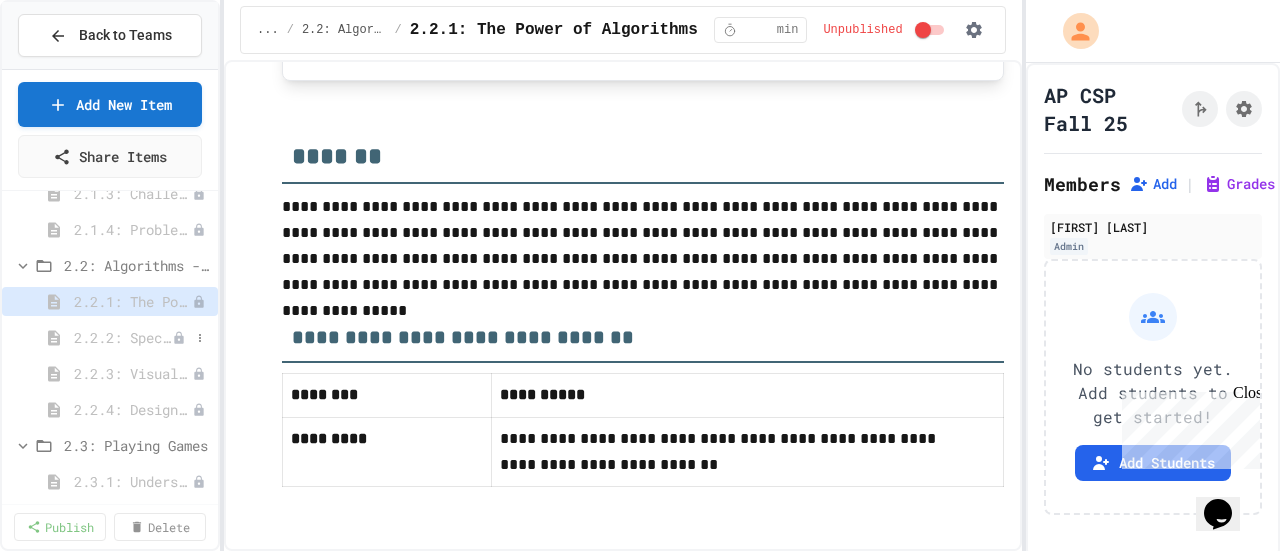 click on "2.2.2: Specifying Ideas with Pseudocode" at bounding box center (123, 337) 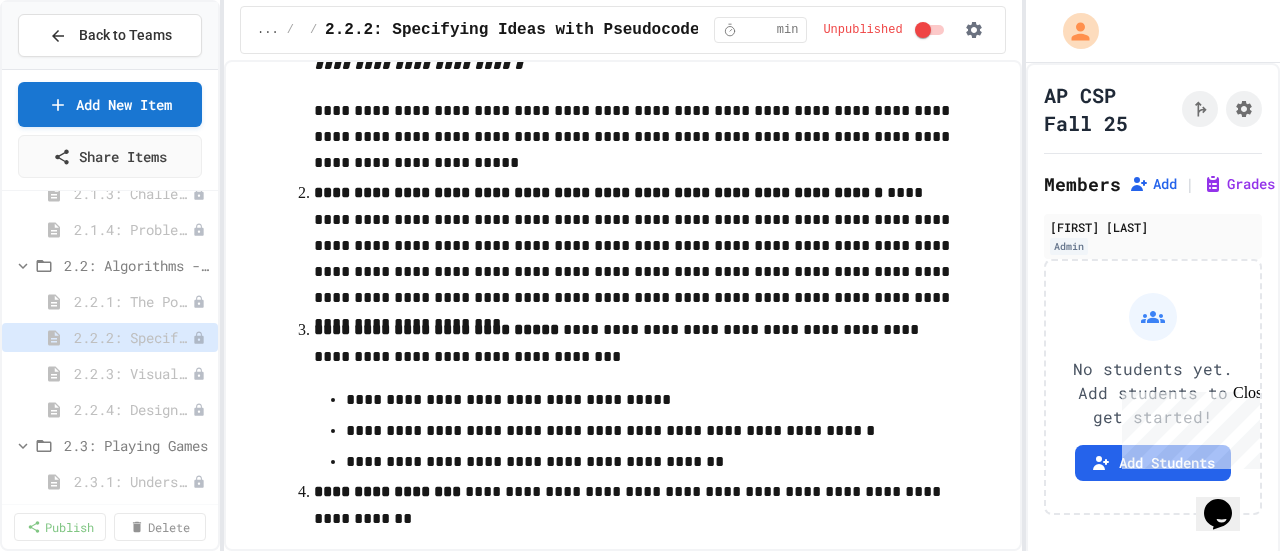 scroll, scrollTop: 3003, scrollLeft: 0, axis: vertical 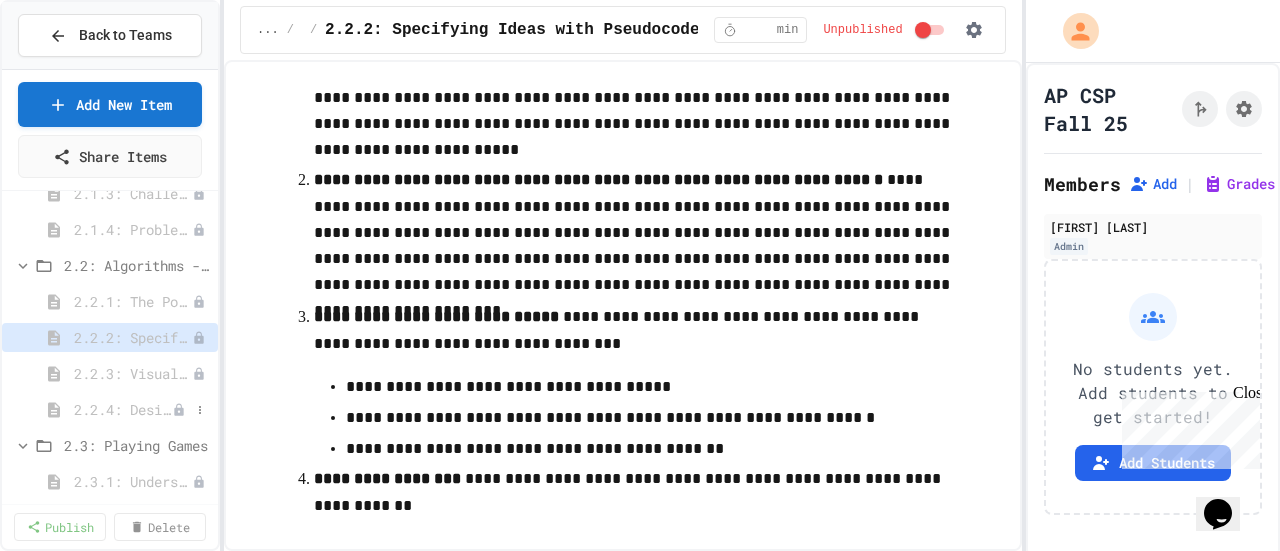 click on "2.2.4: Designing Flowcharts" at bounding box center (123, 409) 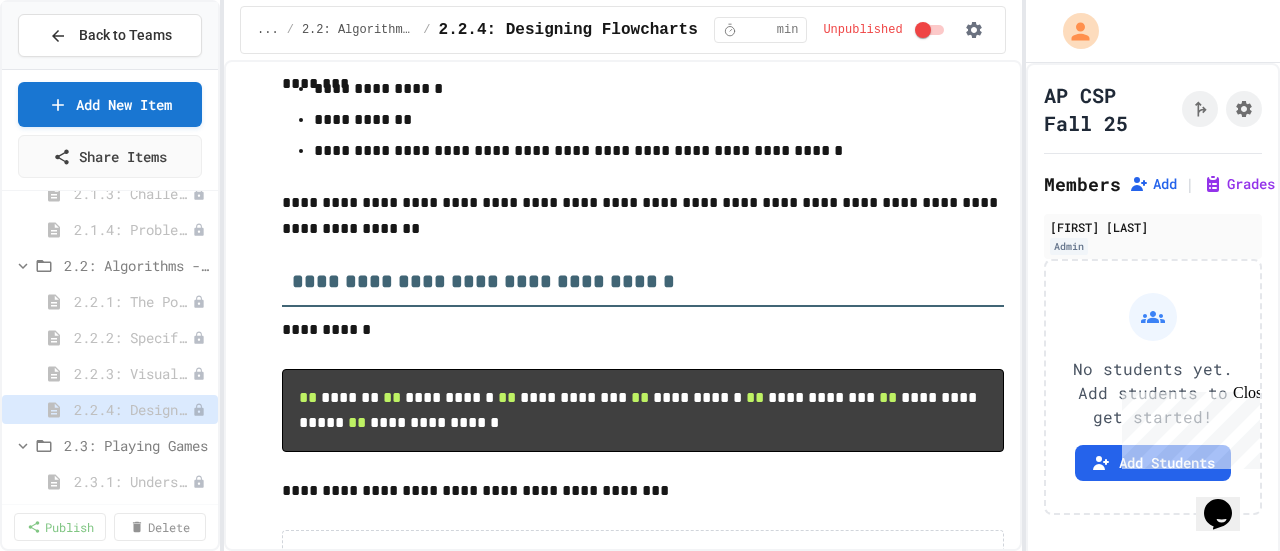 scroll, scrollTop: 276, scrollLeft: 0, axis: vertical 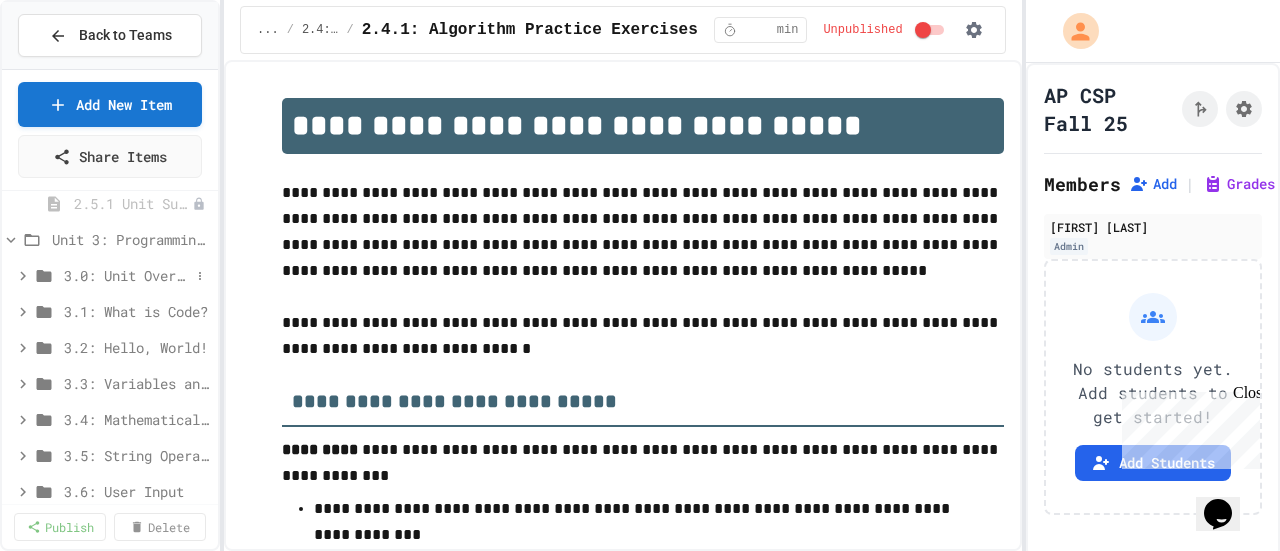 click on "3.0: Unit Overview" at bounding box center (127, 275) 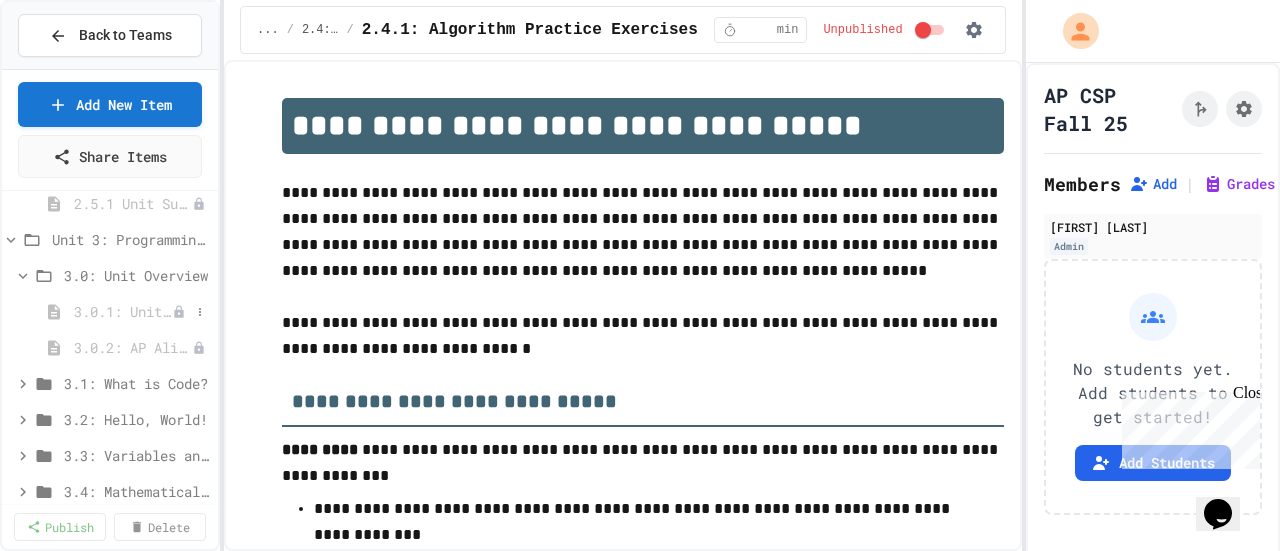 click on "3.0.1: Unit Overview" at bounding box center [123, 311] 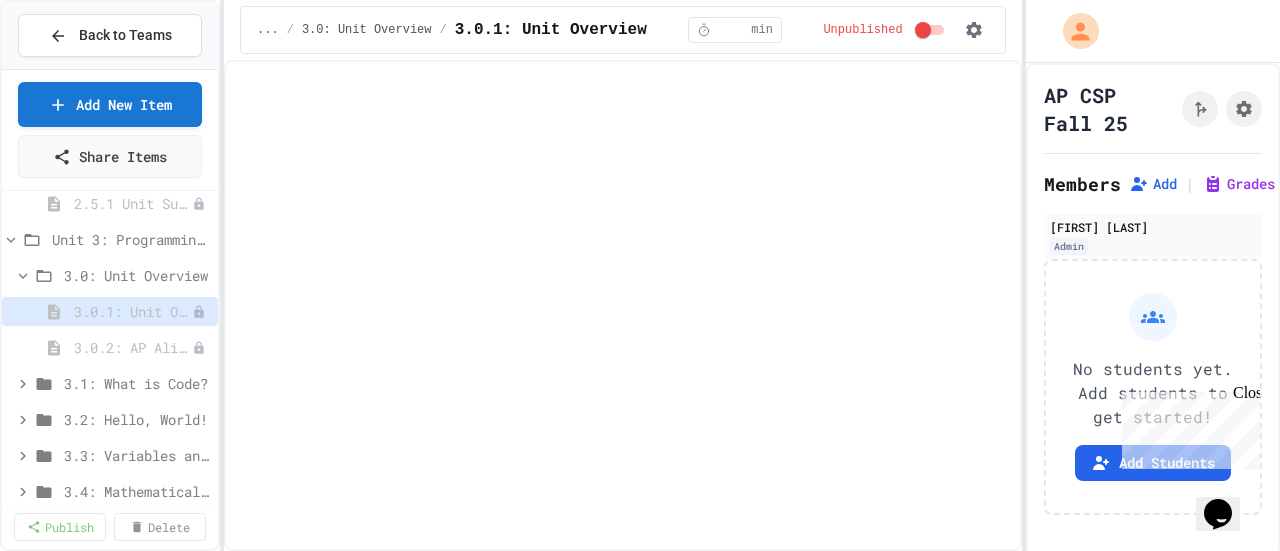select on "***" 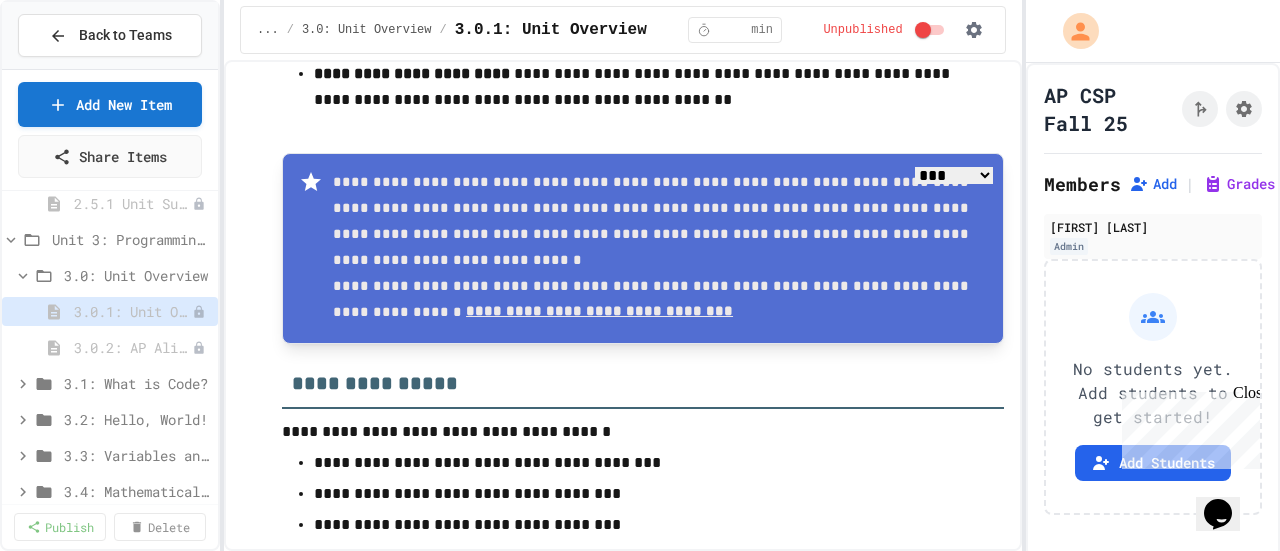scroll, scrollTop: 562, scrollLeft: 0, axis: vertical 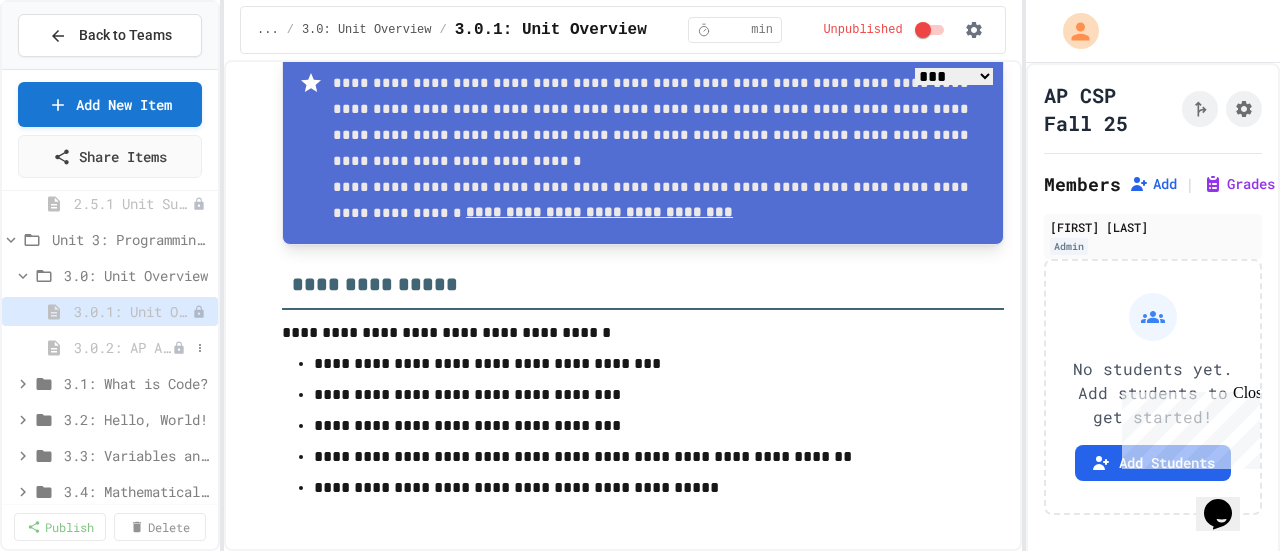 click on "3.0.2: AP Alignment" at bounding box center [123, 347] 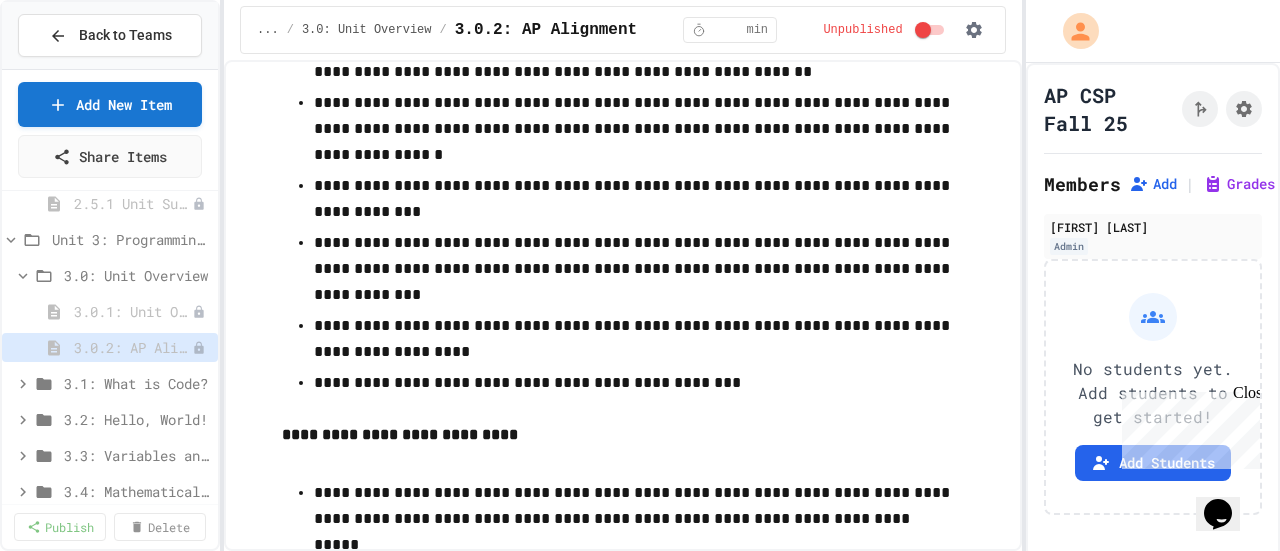 scroll, scrollTop: 2325, scrollLeft: 0, axis: vertical 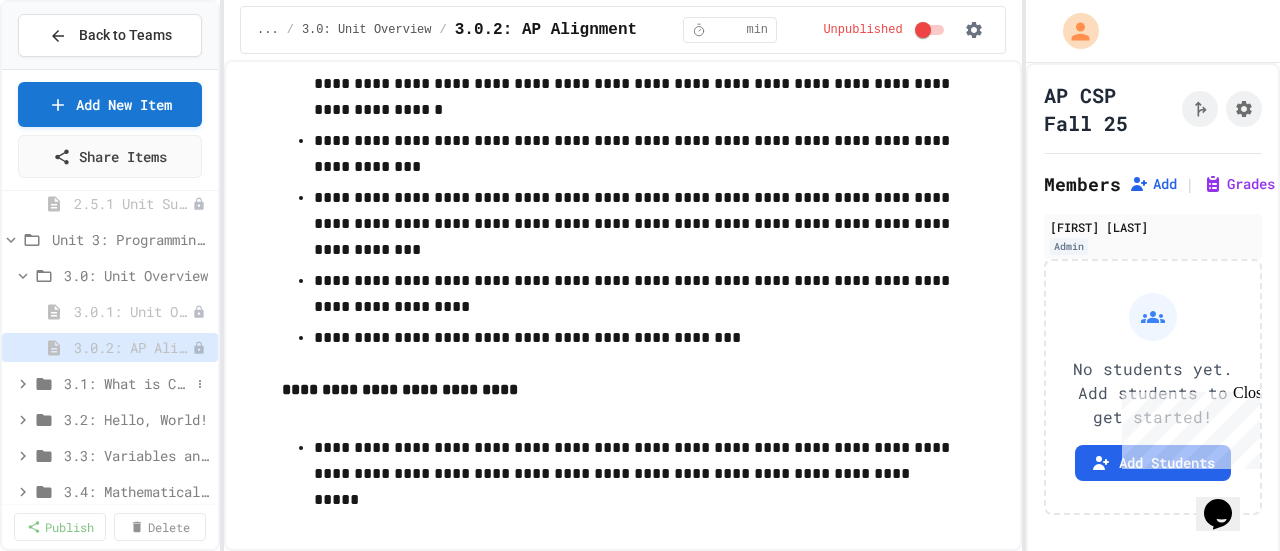 click on "3.1: What is Code?" at bounding box center (127, 383) 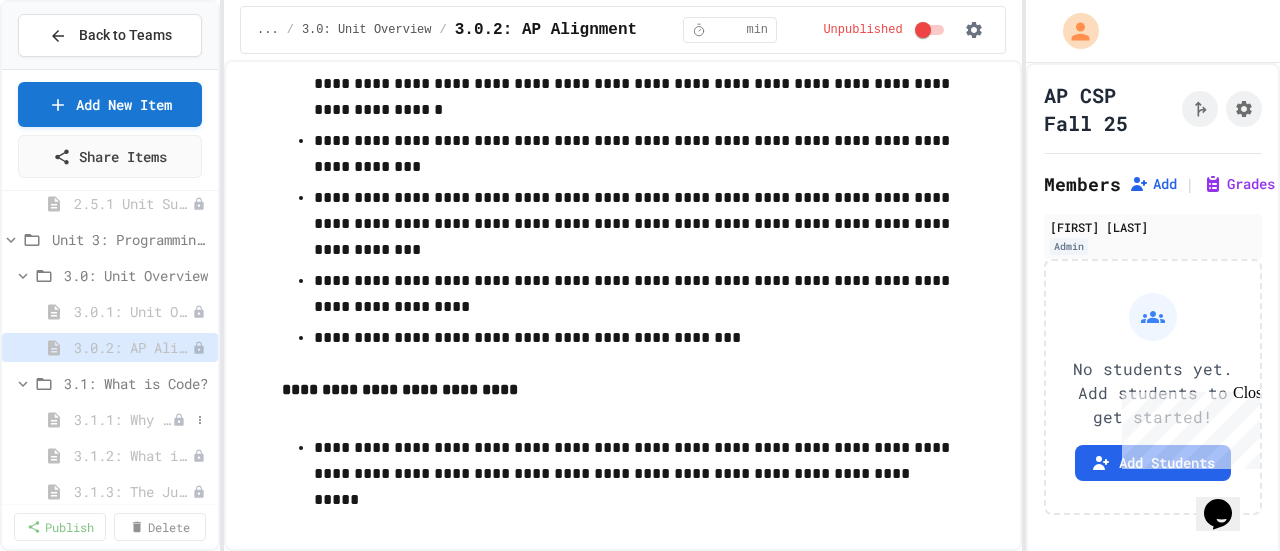 click 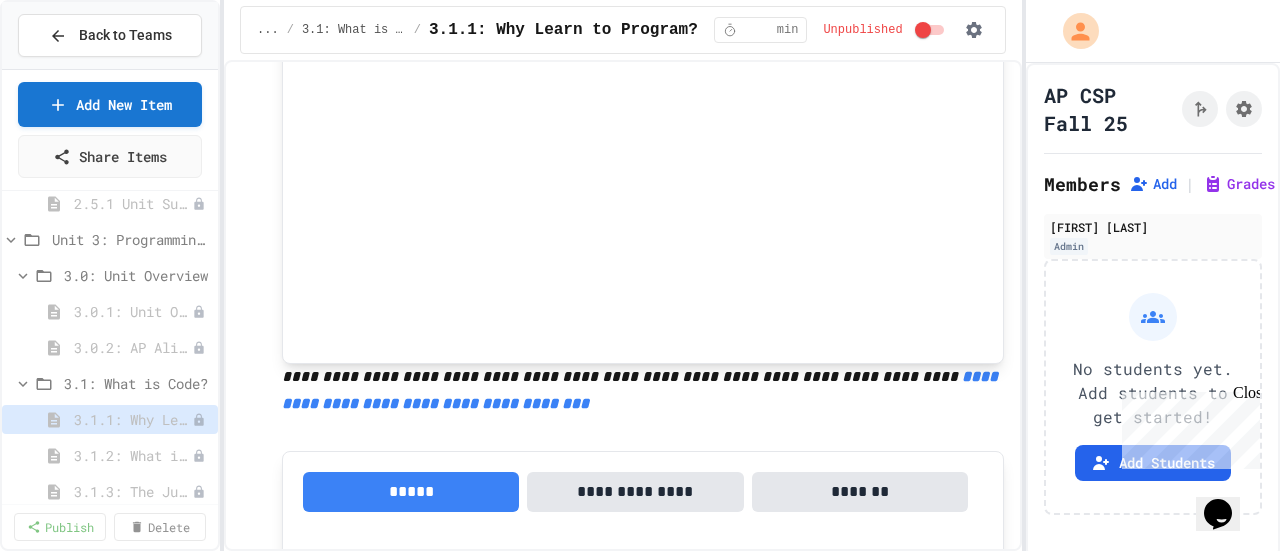 scroll, scrollTop: 526, scrollLeft: 0, axis: vertical 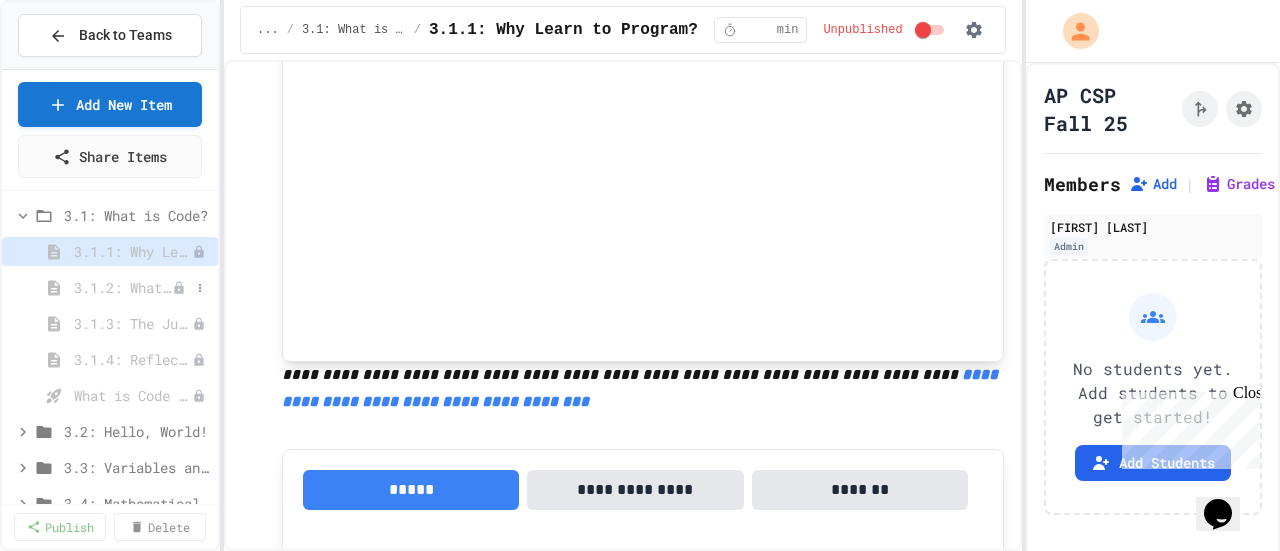 click on "3.1.2: What is Code?" at bounding box center (123, 287) 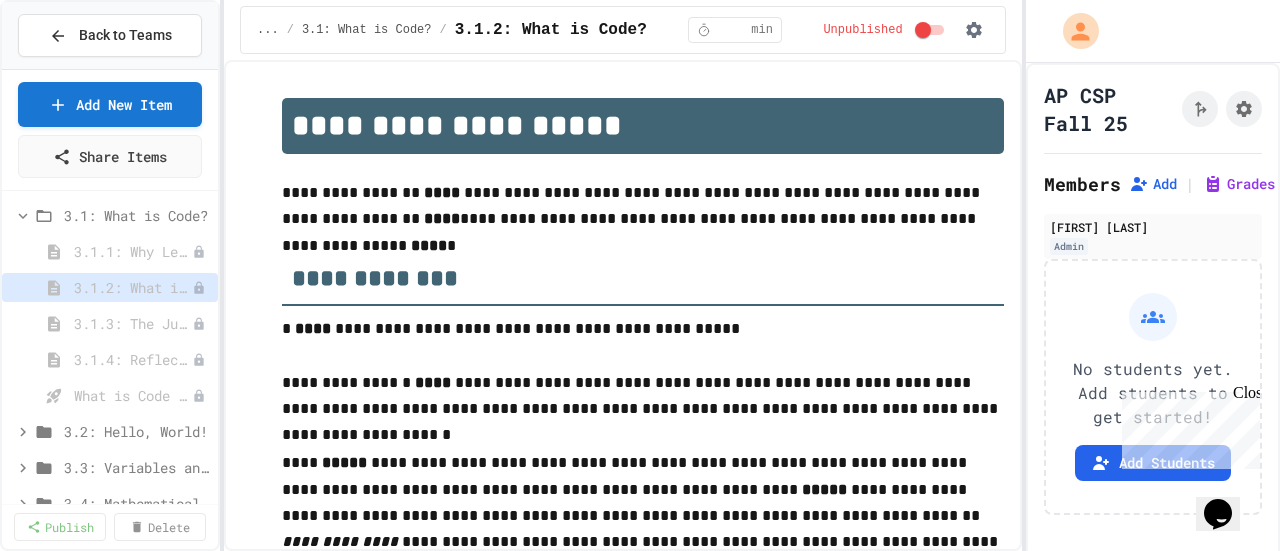 type on "*" 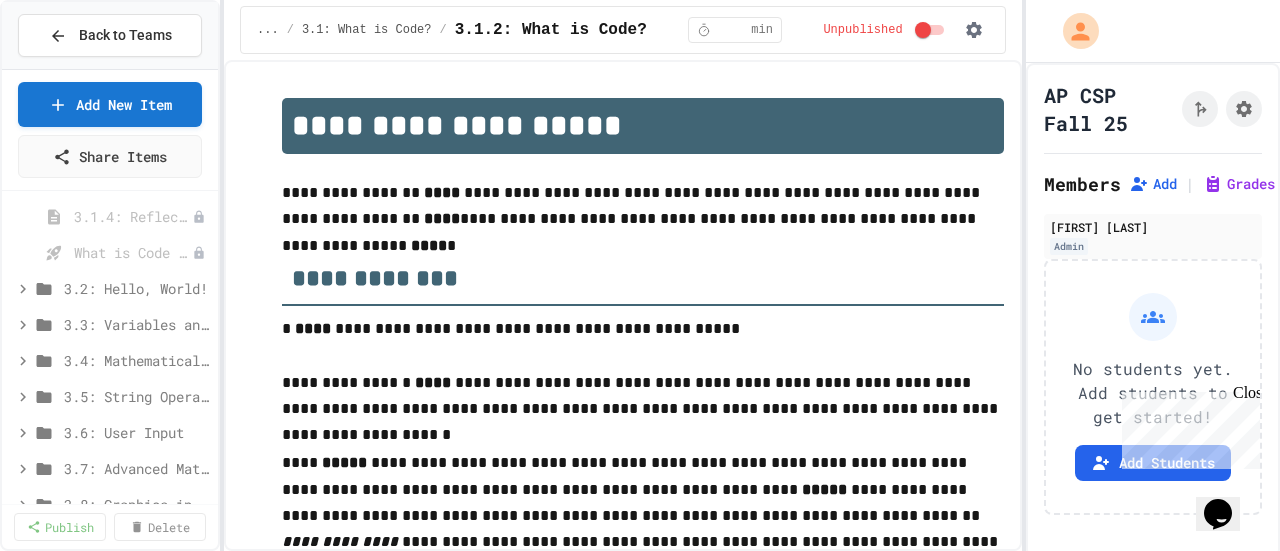 scroll, scrollTop: 1533, scrollLeft: 0, axis: vertical 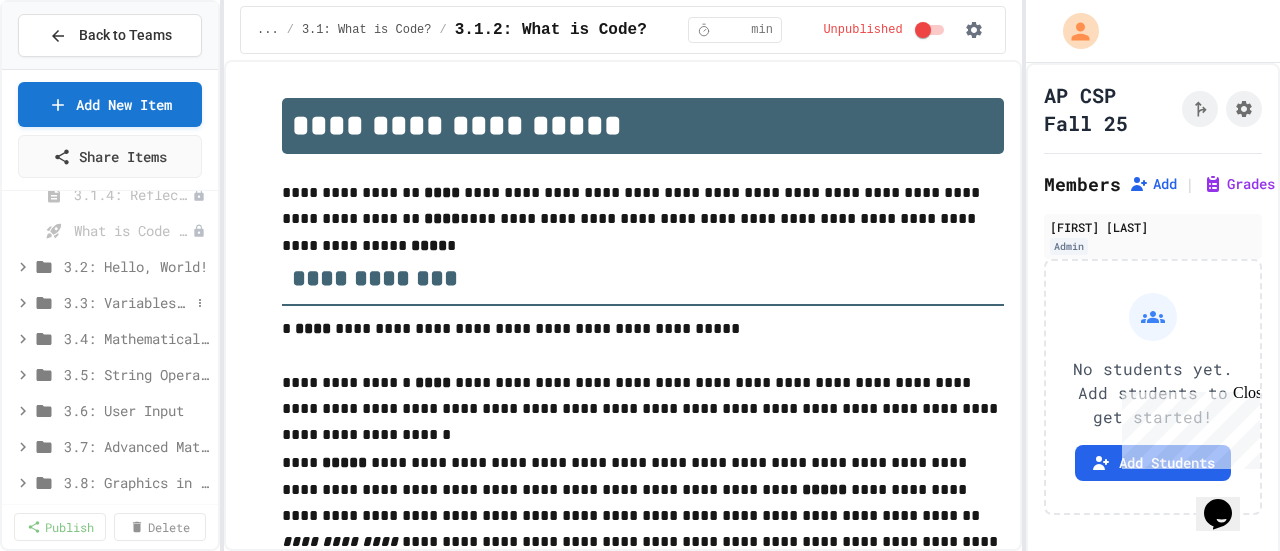click on "3.3: Variables and Data Types" at bounding box center [127, 302] 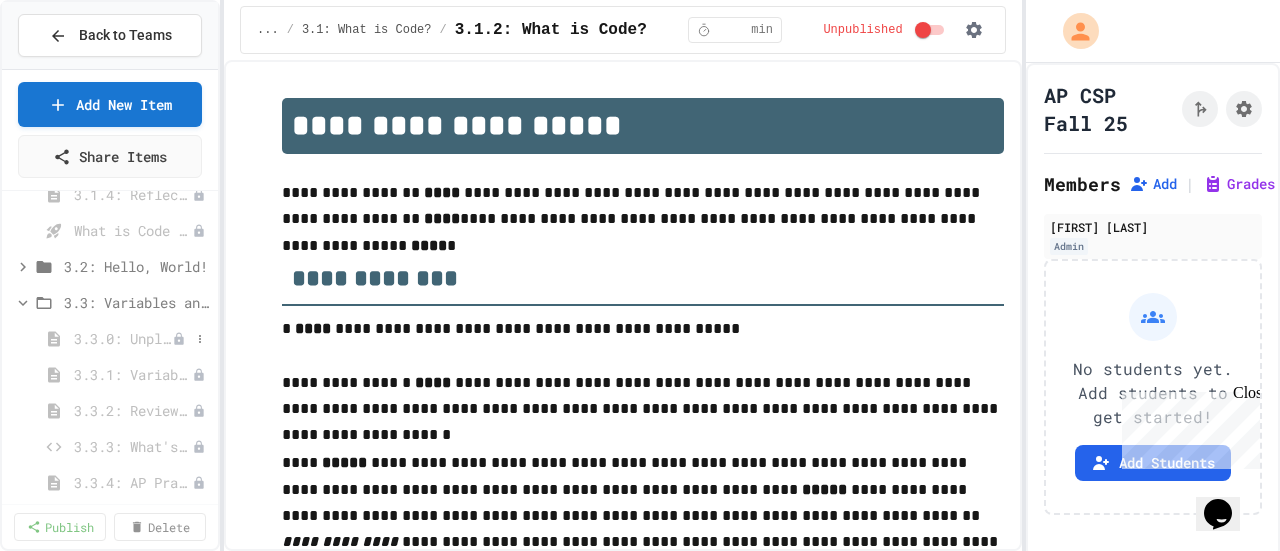 click on "3.3.0: Unplugged Activity - Variables and Data" at bounding box center [123, 338] 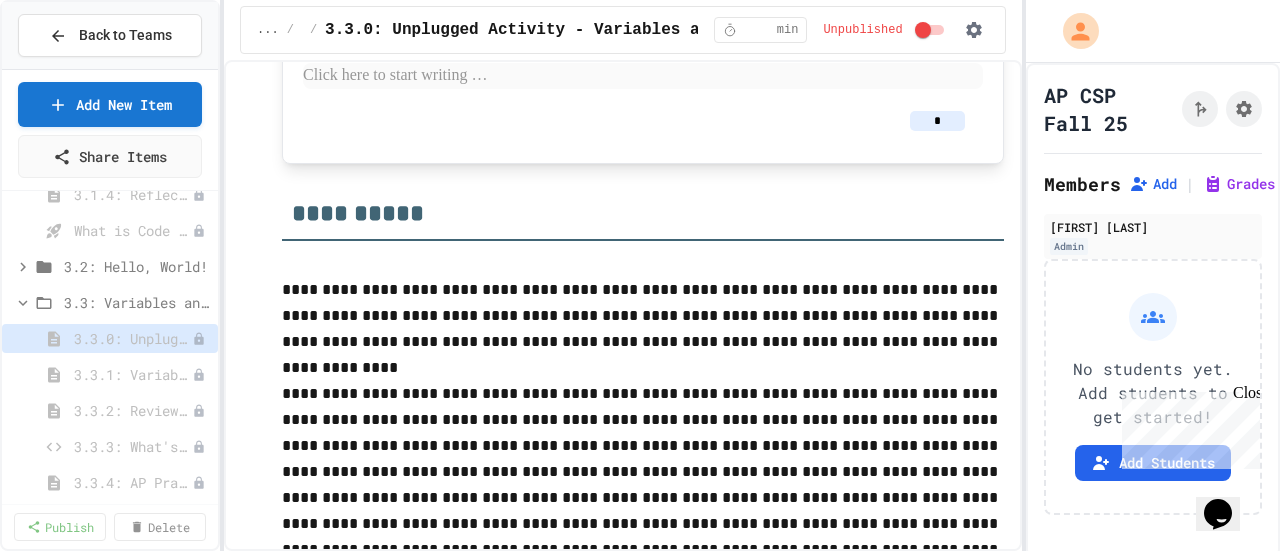 scroll, scrollTop: 4918, scrollLeft: 0, axis: vertical 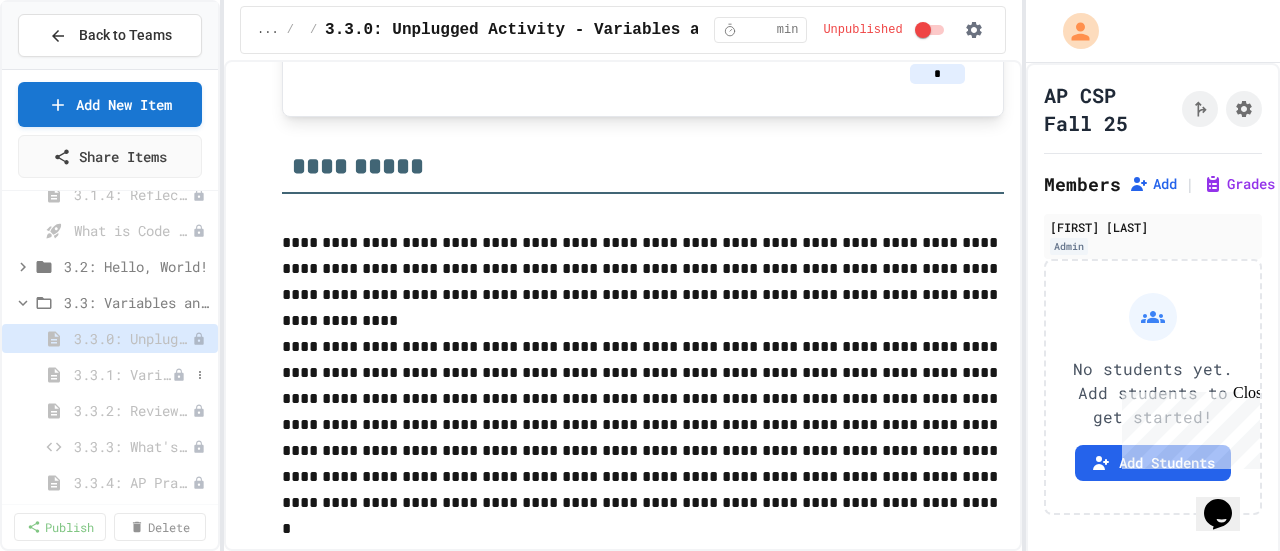 click on "3.3.1: Variables and Data Types" at bounding box center (123, 374) 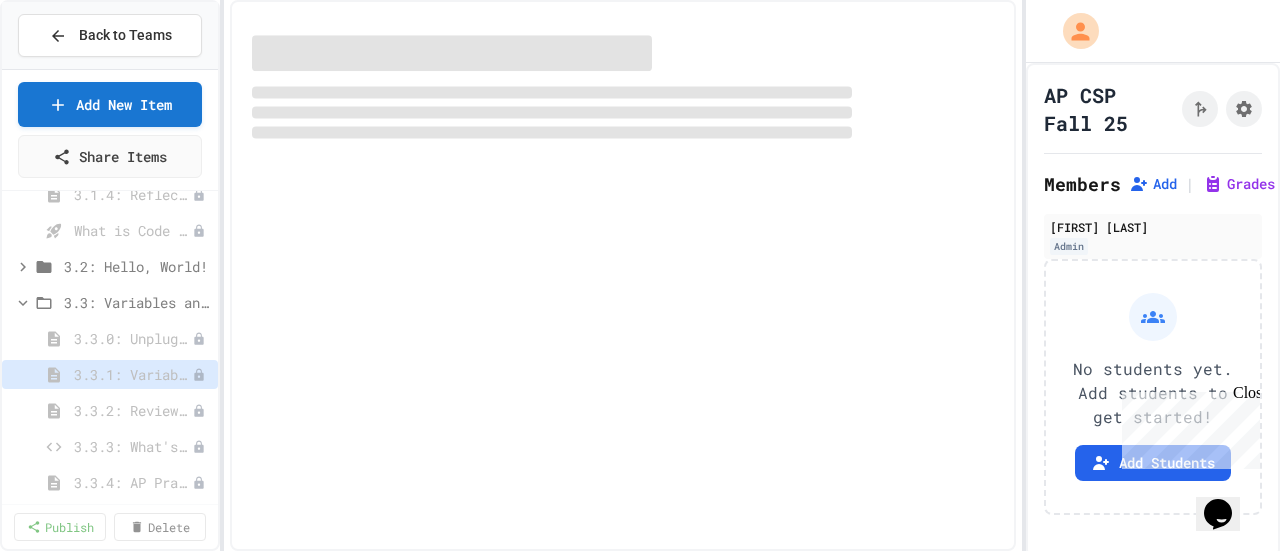 select on "***" 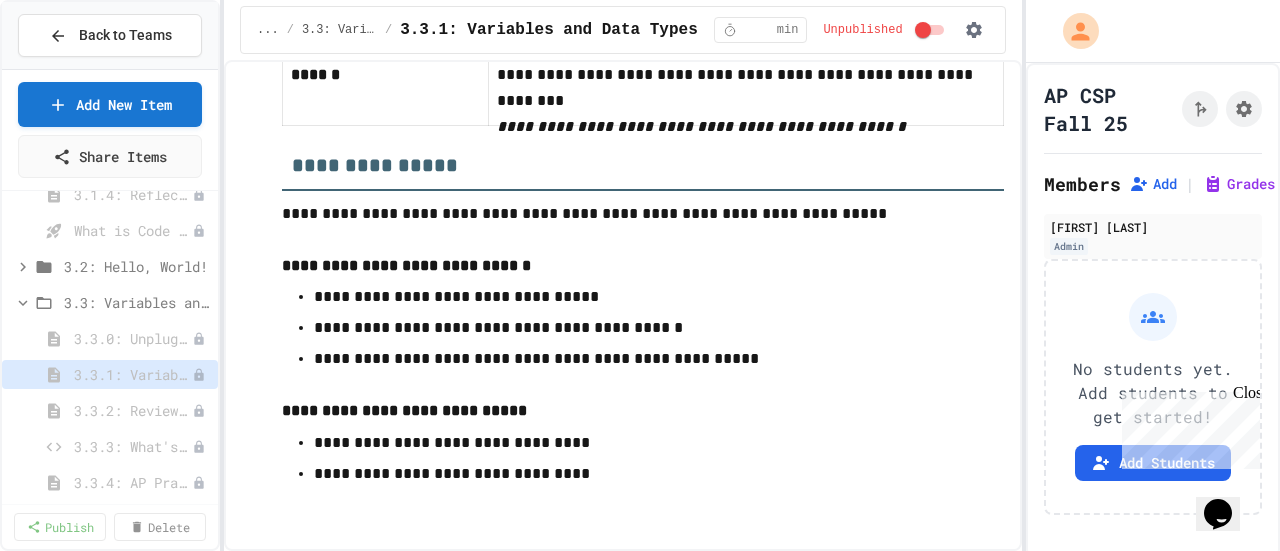 scroll, scrollTop: 12435, scrollLeft: 0, axis: vertical 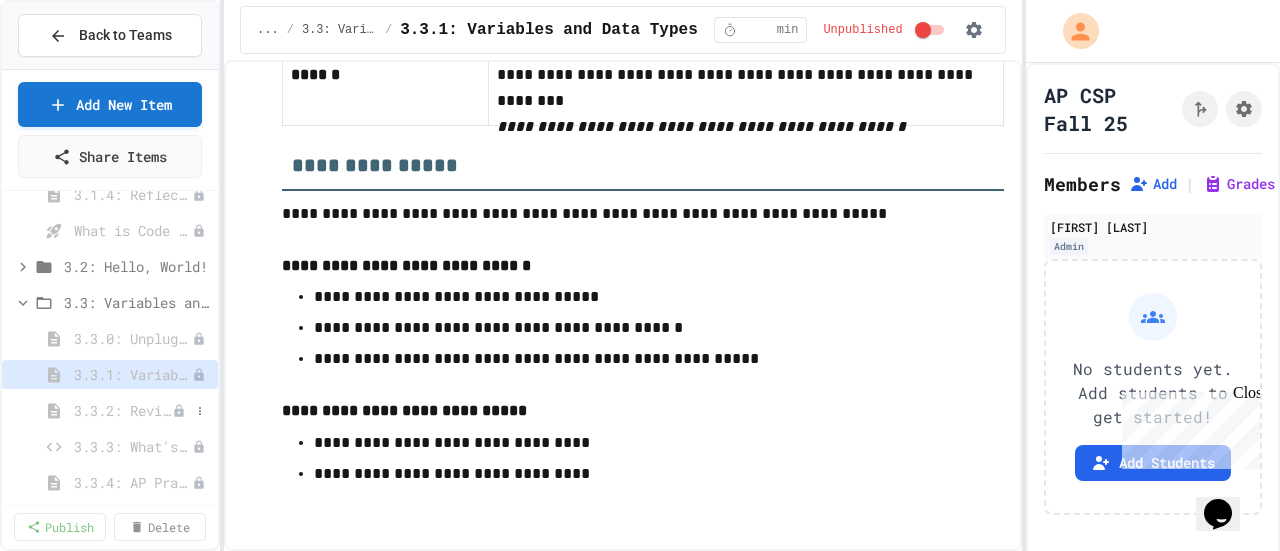 click on "3.3.2: Review - Variables and Data Types" at bounding box center [123, 410] 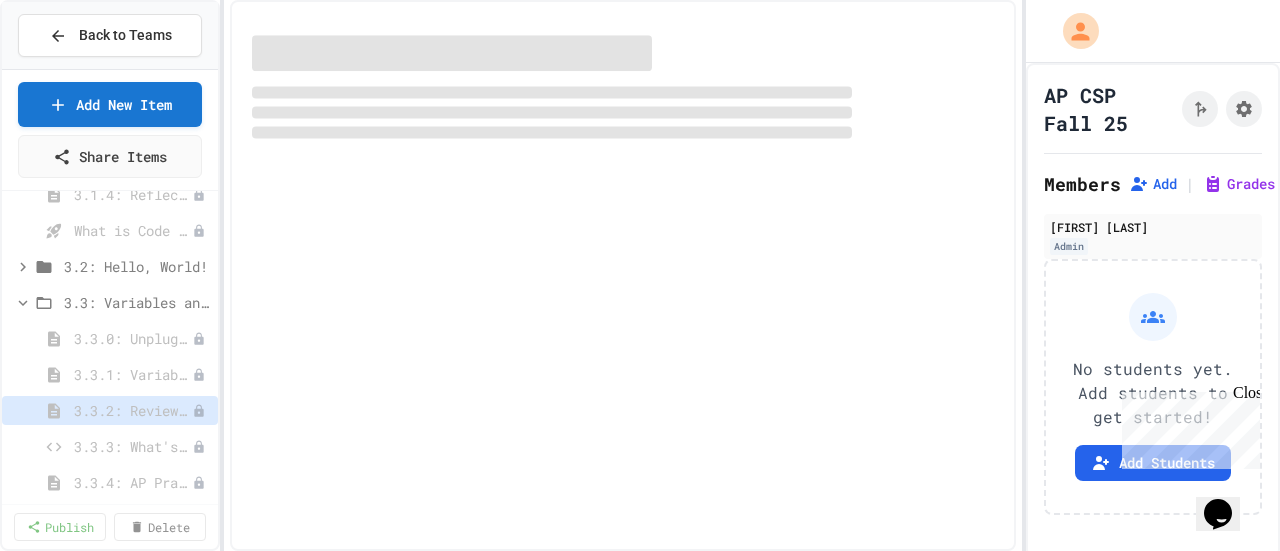 select on "***" 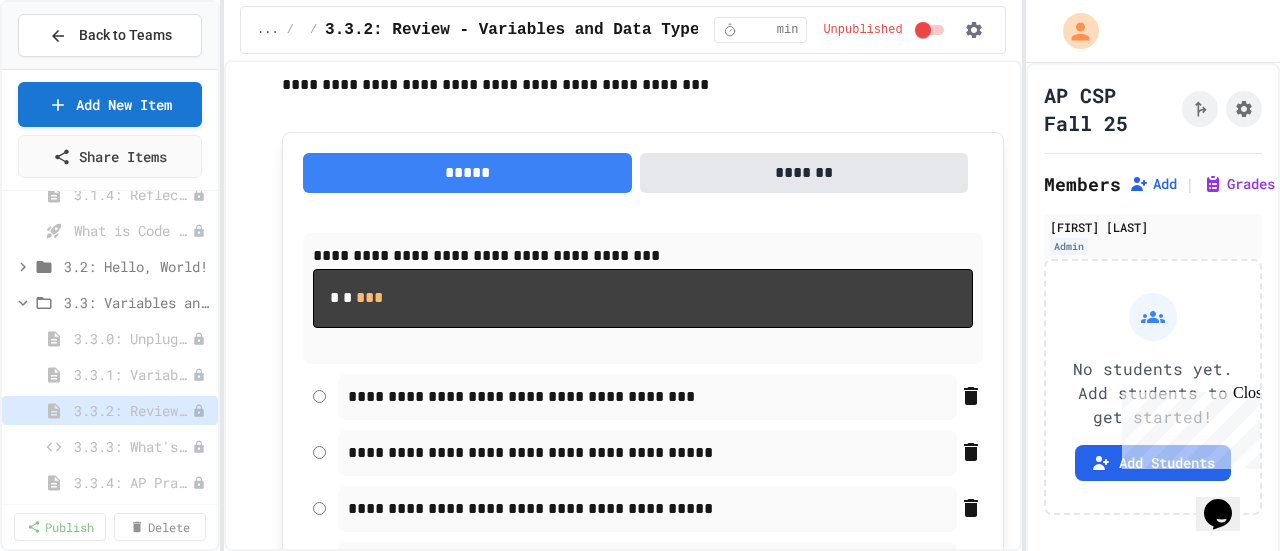 scroll, scrollTop: 0, scrollLeft: 0, axis: both 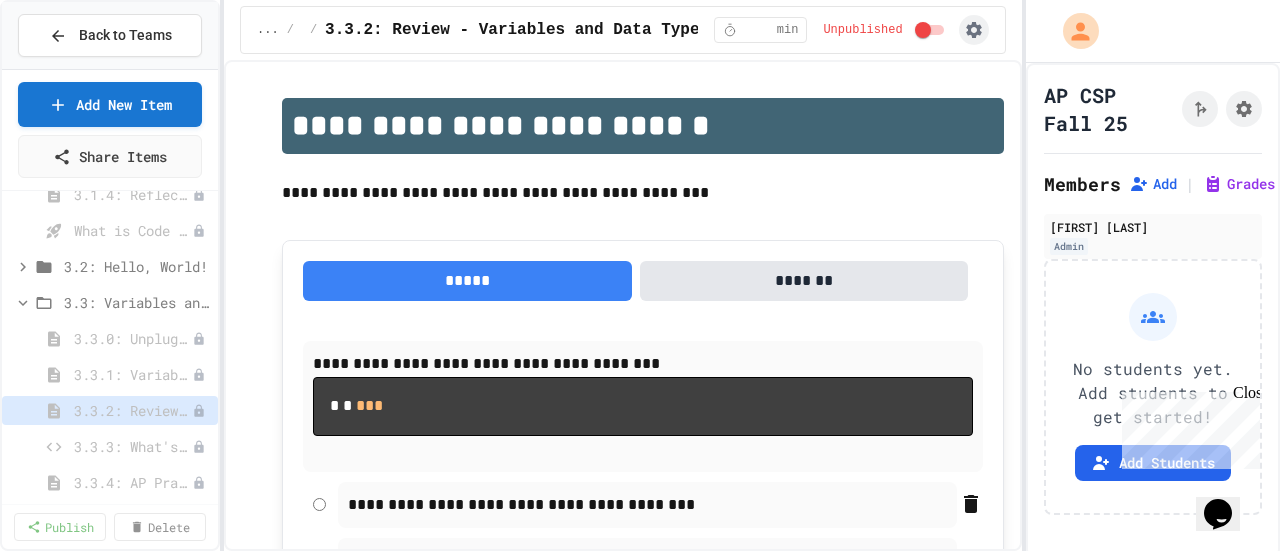 click 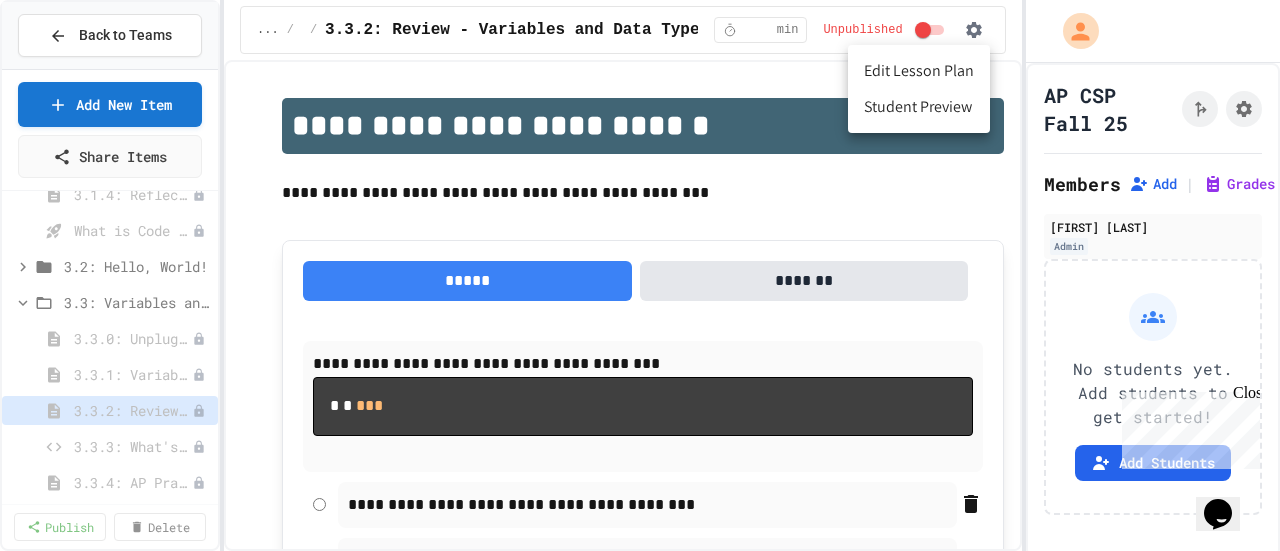 click at bounding box center (640, 275) 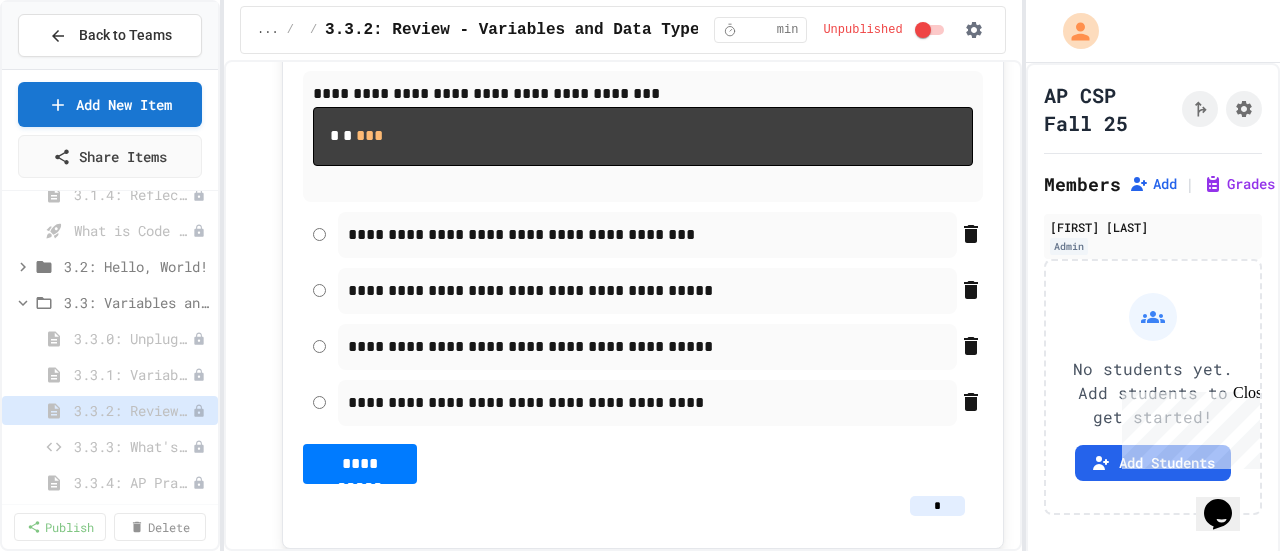scroll, scrollTop: 284, scrollLeft: 0, axis: vertical 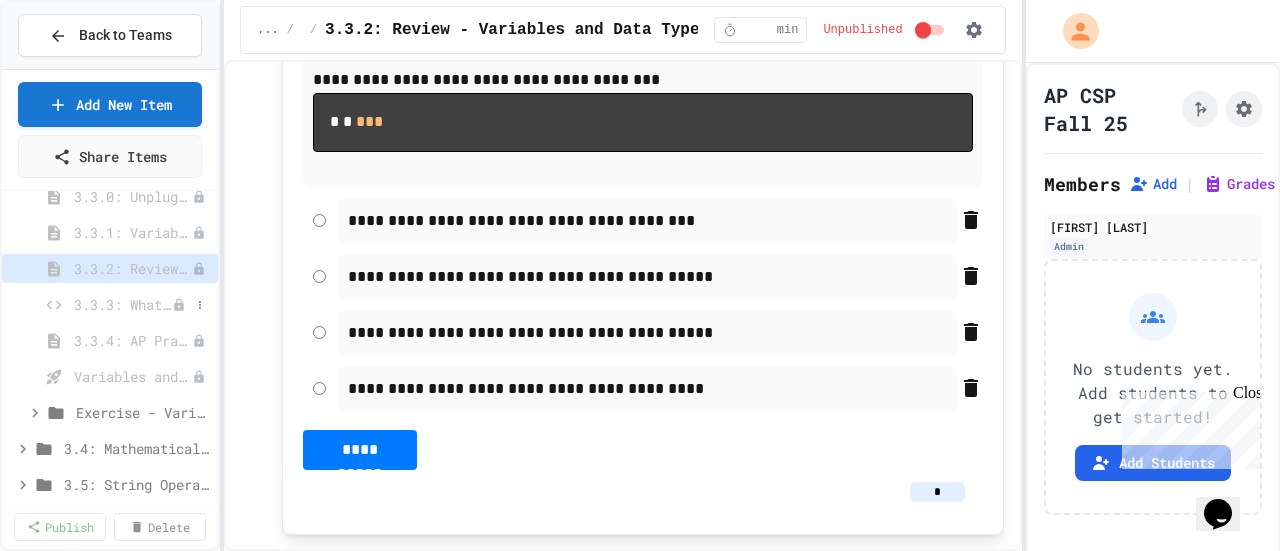 click 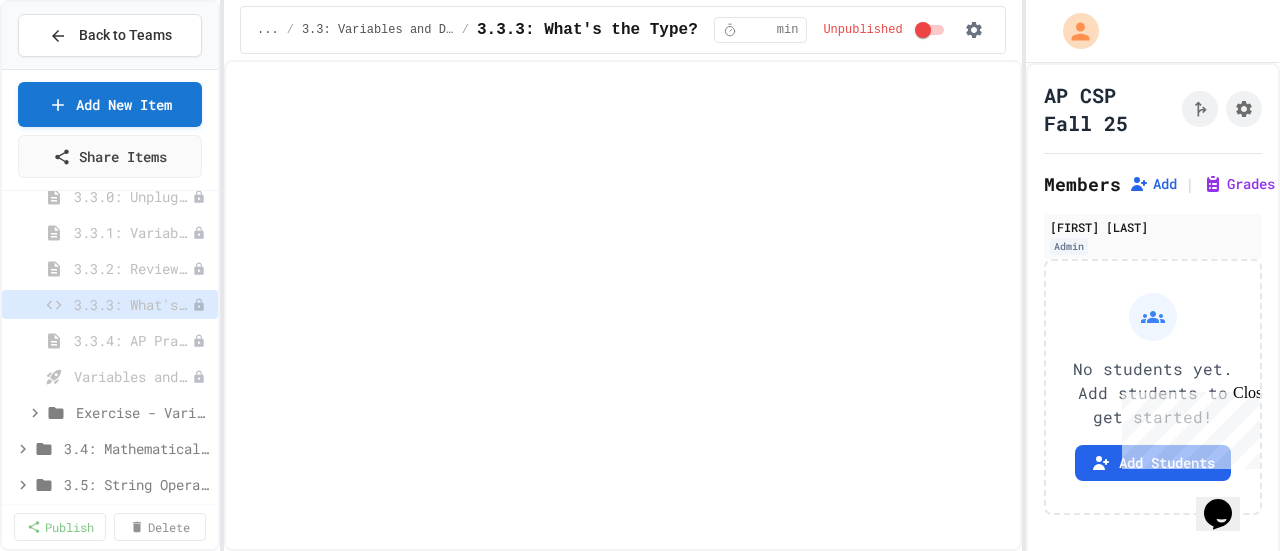 scroll, scrollTop: 0, scrollLeft: 0, axis: both 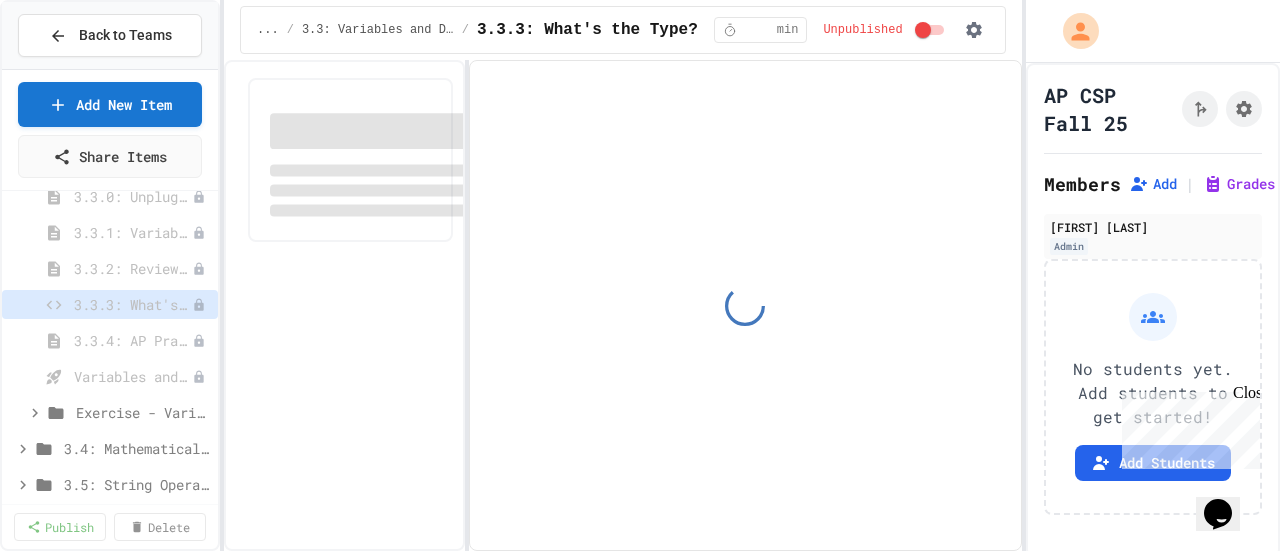 select on "*******" 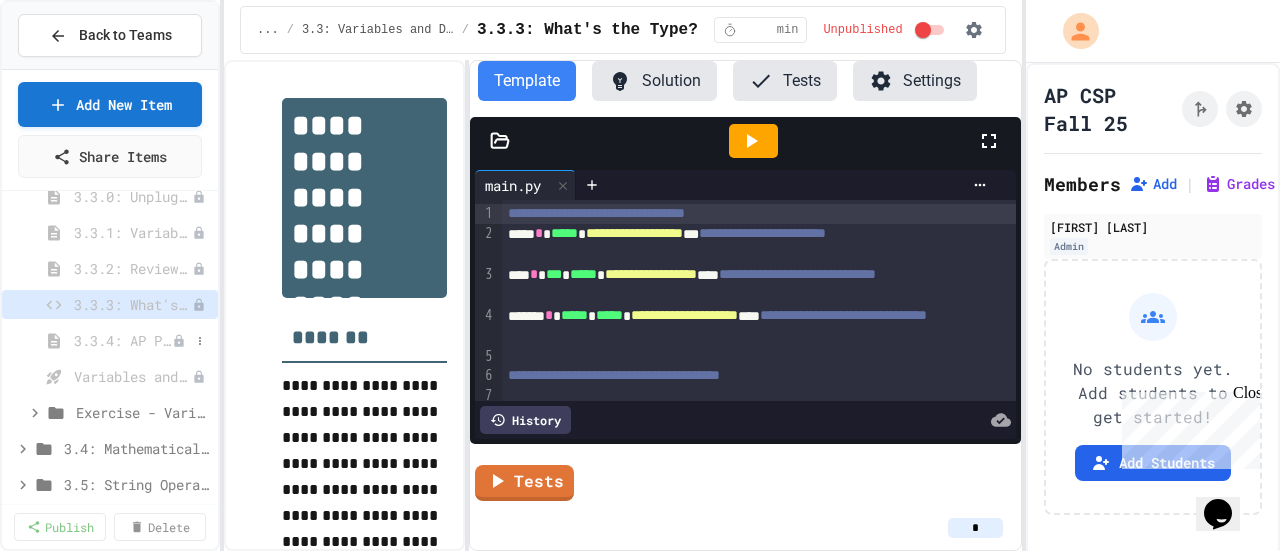 click 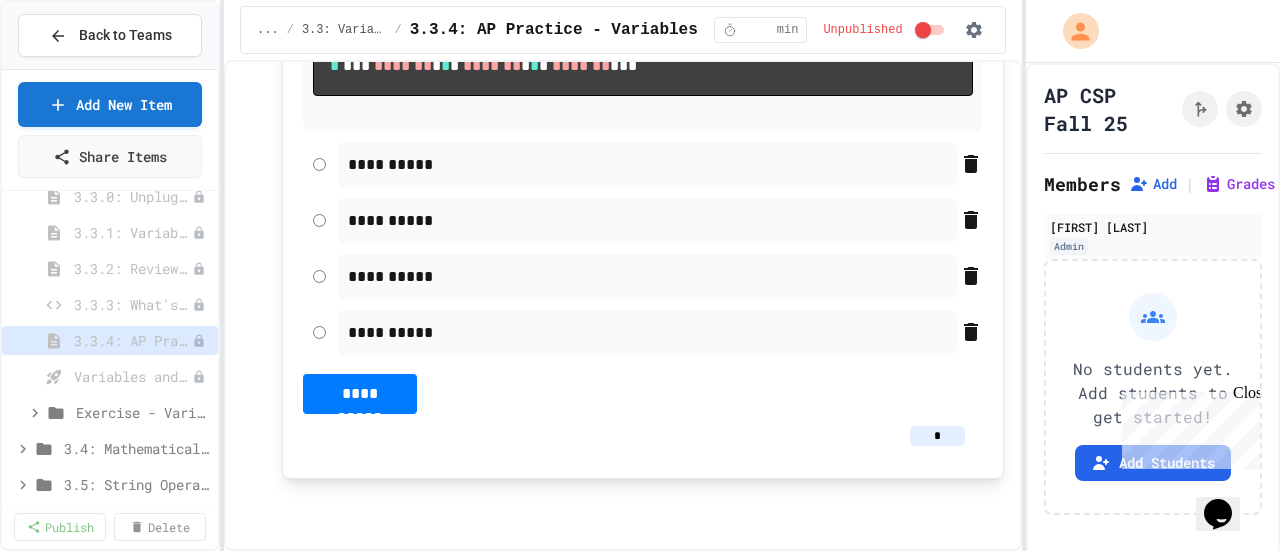 scroll, scrollTop: 4142, scrollLeft: 0, axis: vertical 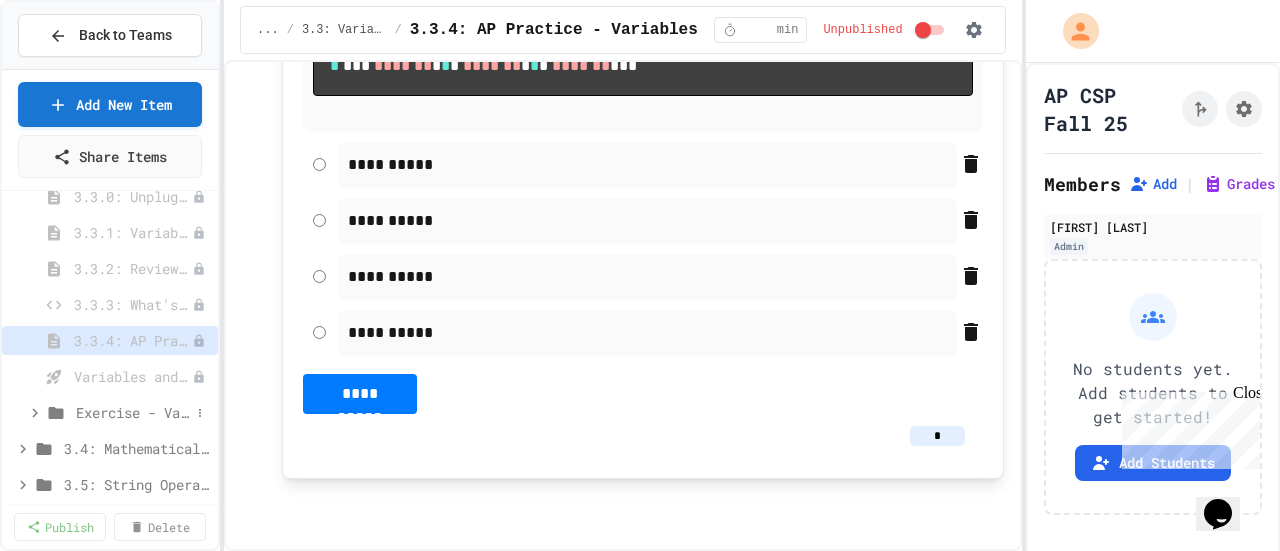 click on "Exercise - Variables and Data Types" at bounding box center (133, 412) 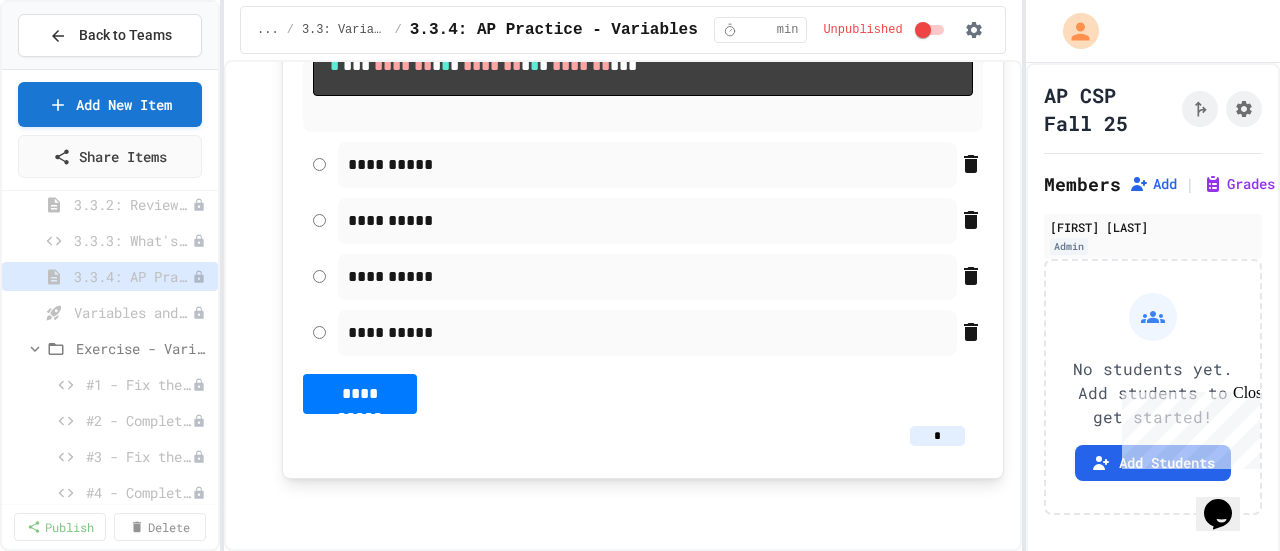 scroll, scrollTop: 1764, scrollLeft: 0, axis: vertical 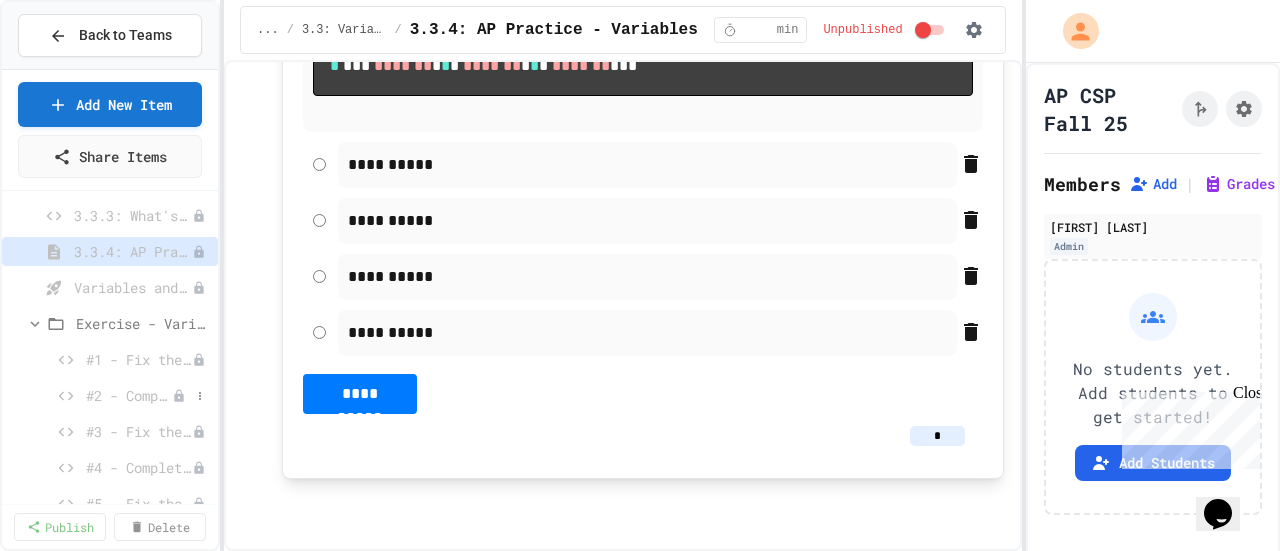 click at bounding box center (191, 396) 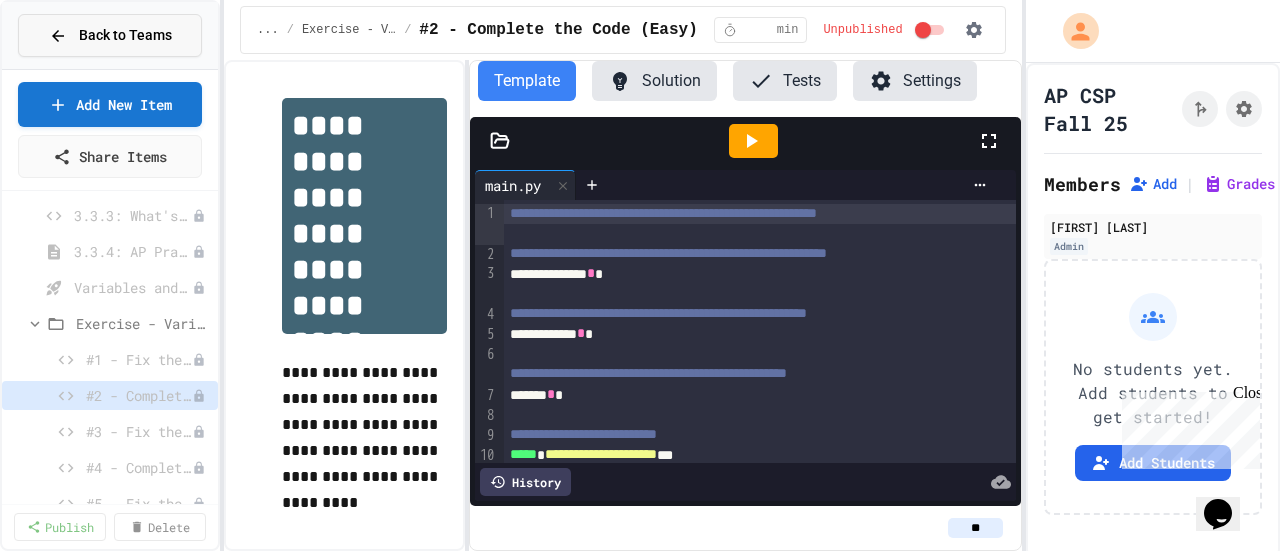 drag, startPoint x: 86, startPoint y: 33, endPoint x: 72, endPoint y: 29, distance: 14.56022 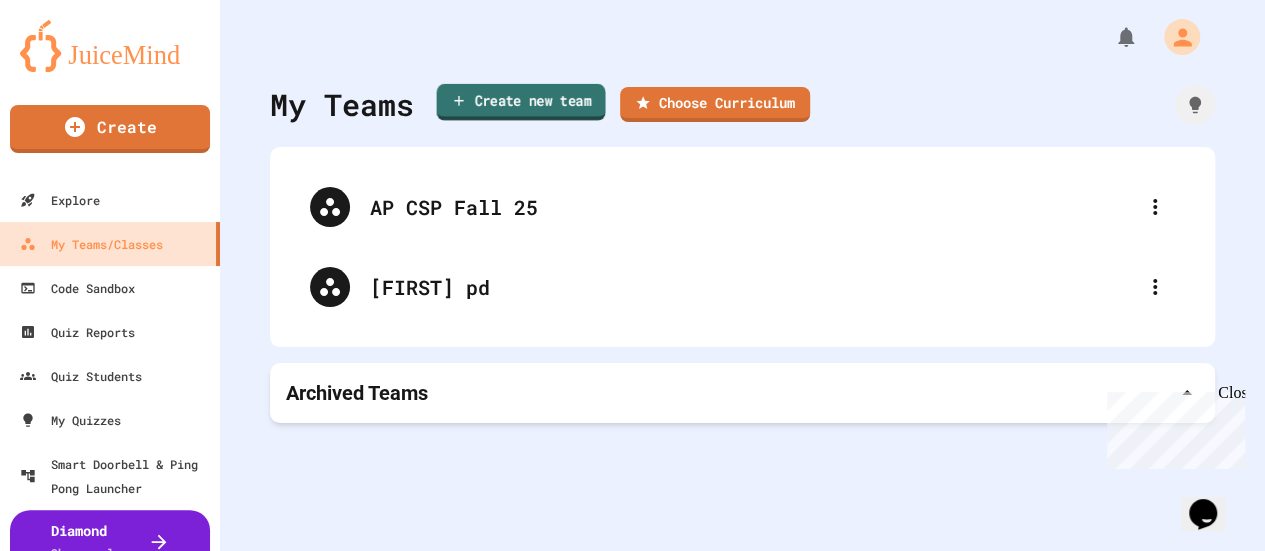 click on "Create new team" at bounding box center (520, 102) 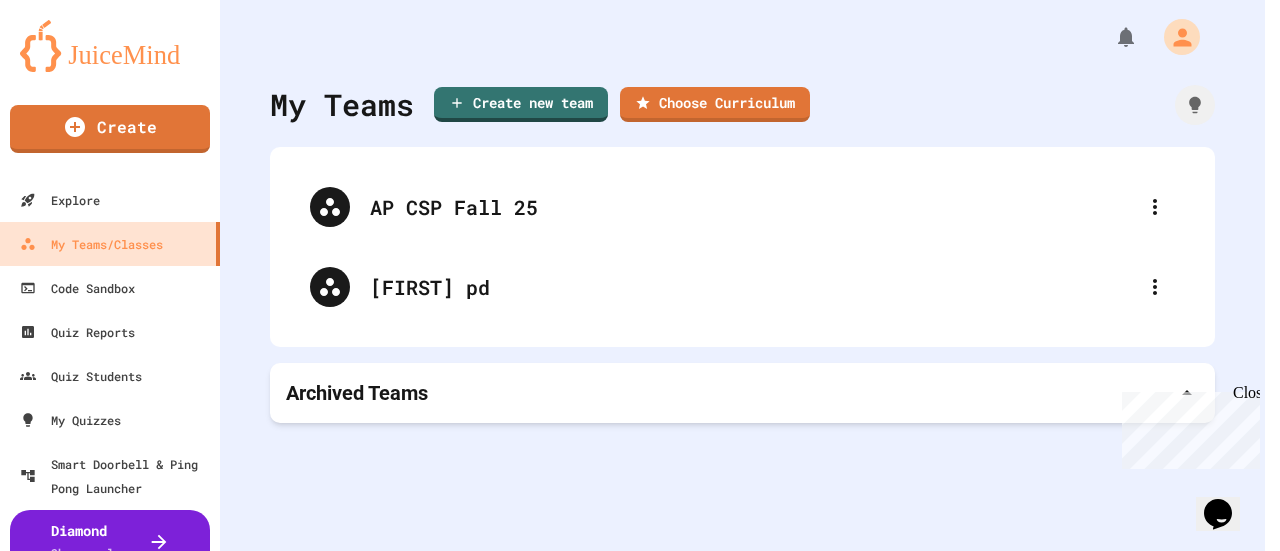 click at bounding box center (632, 629) 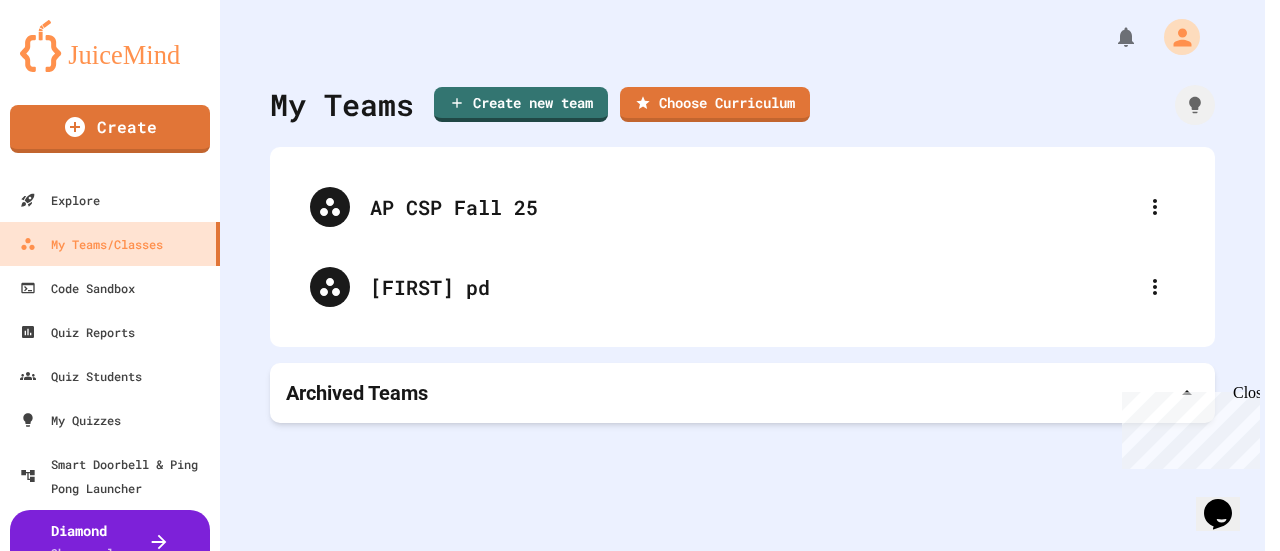 type on "**********" 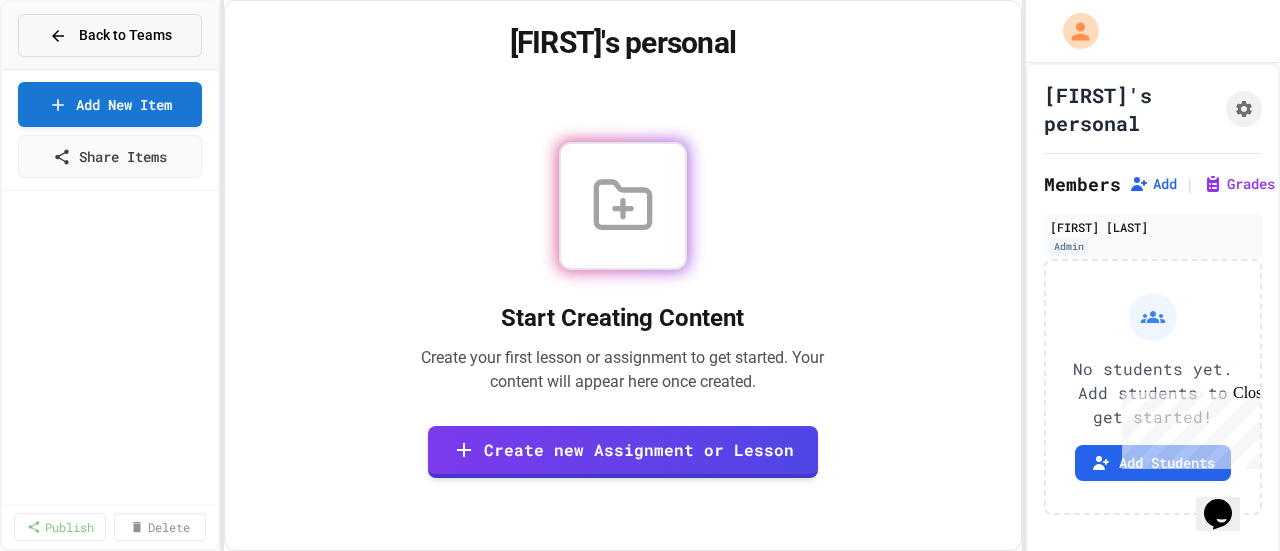 click on "Back to Teams" at bounding box center [125, 35] 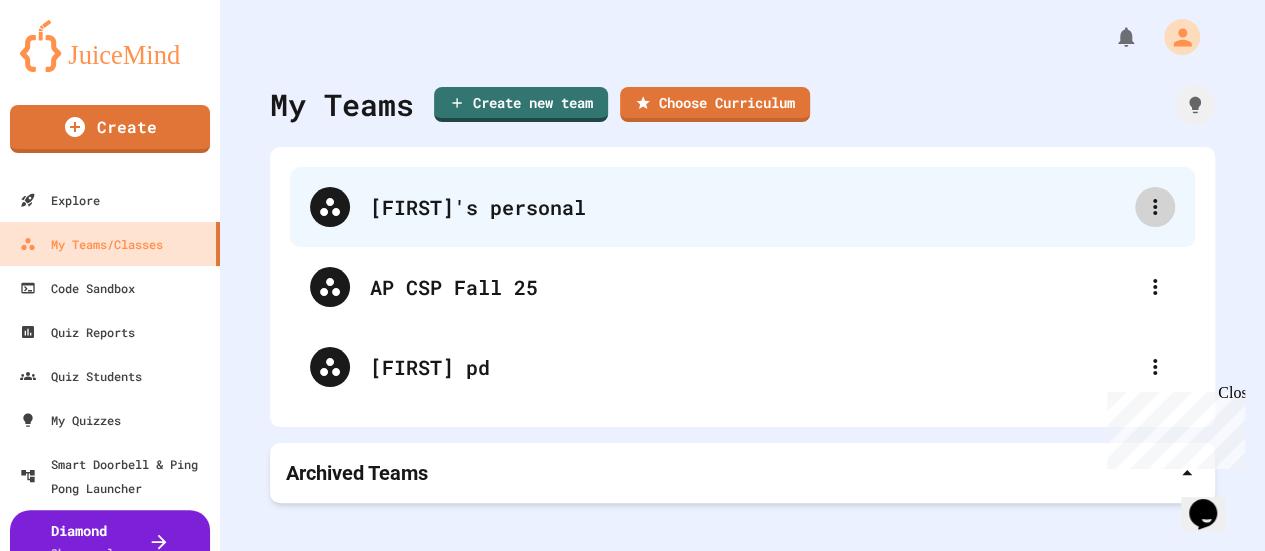 click 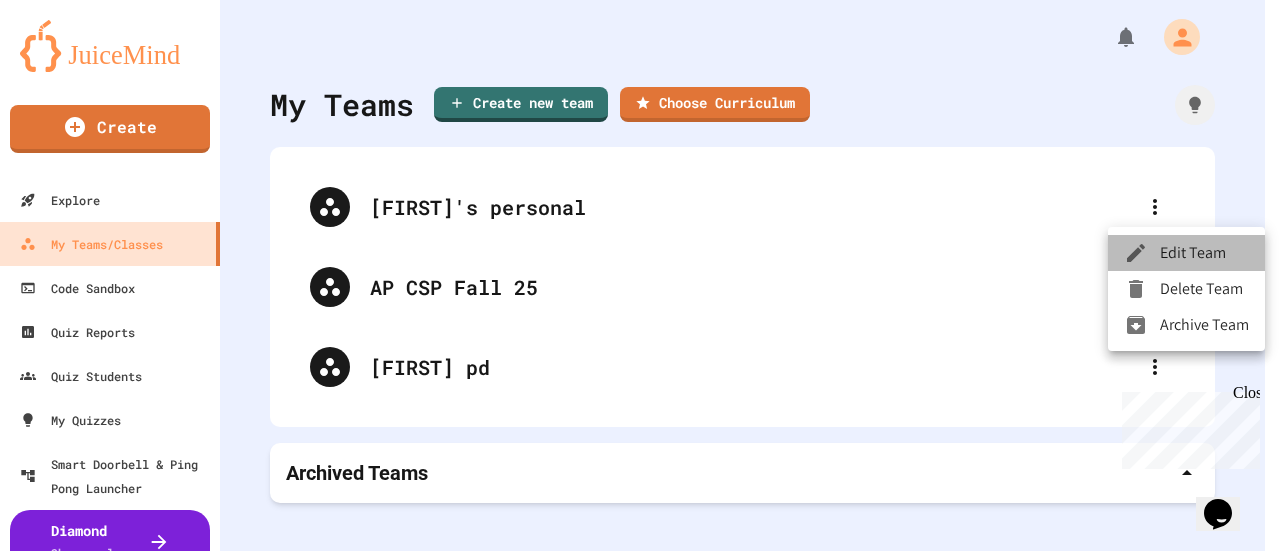 click on "Edit Team" at bounding box center (1186, 253) 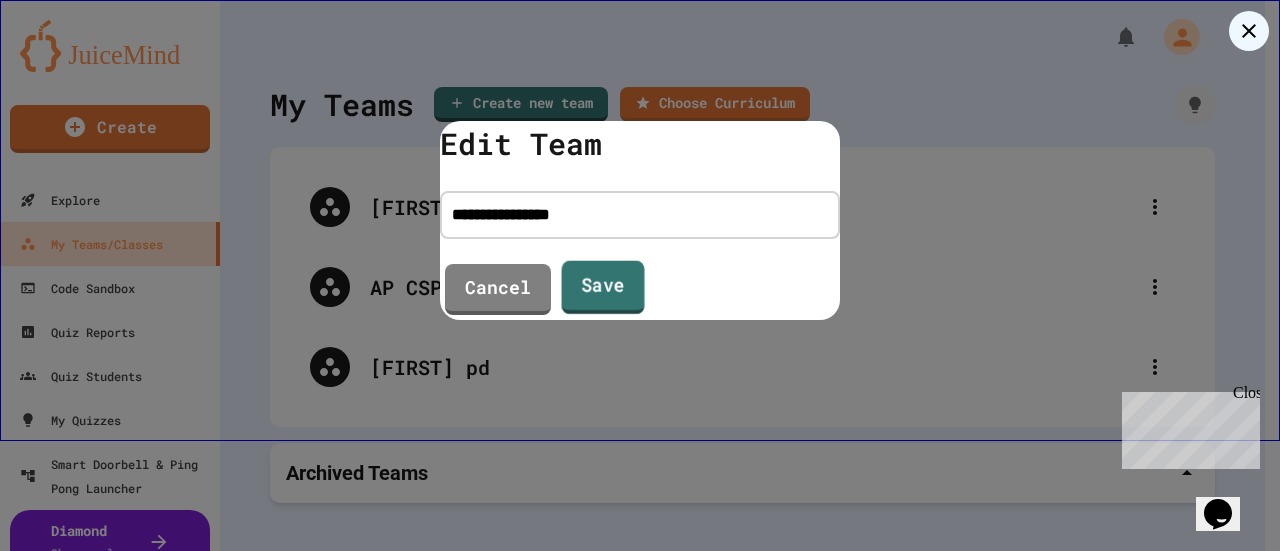 click on "Save" at bounding box center (603, 288) 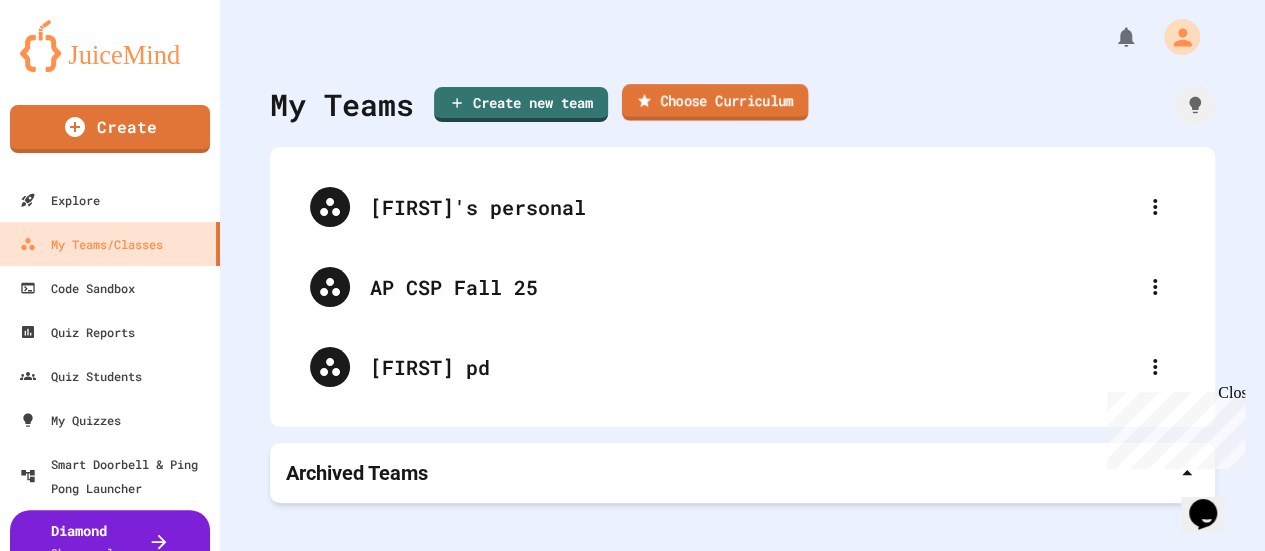 click on "Choose Curriculum" at bounding box center (715, 102) 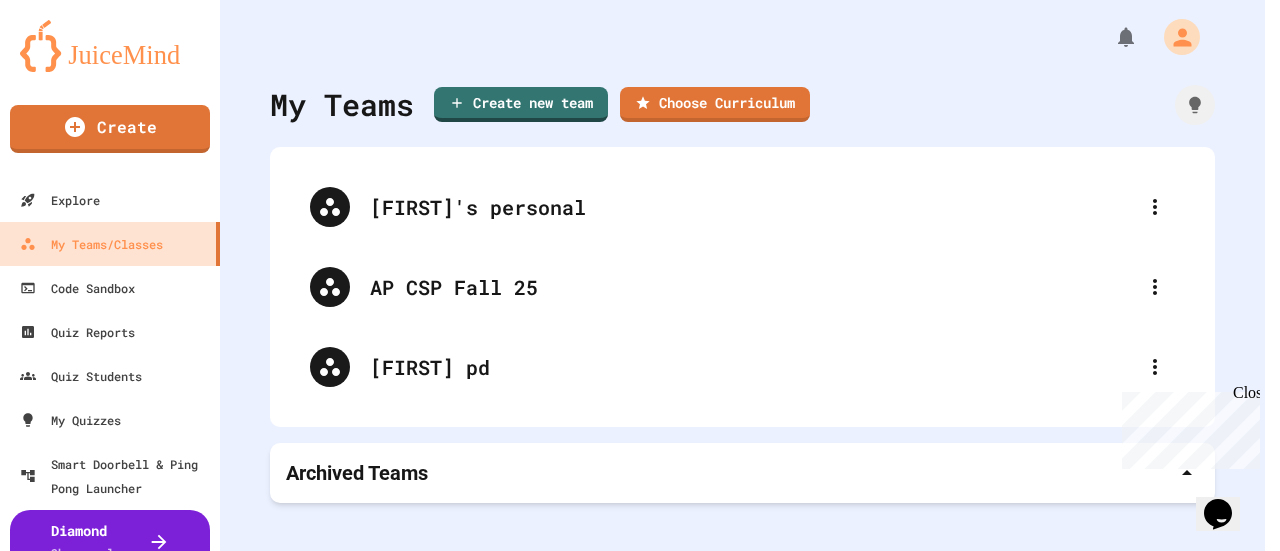 click on "7   courses available" at bounding box center (632, 740) 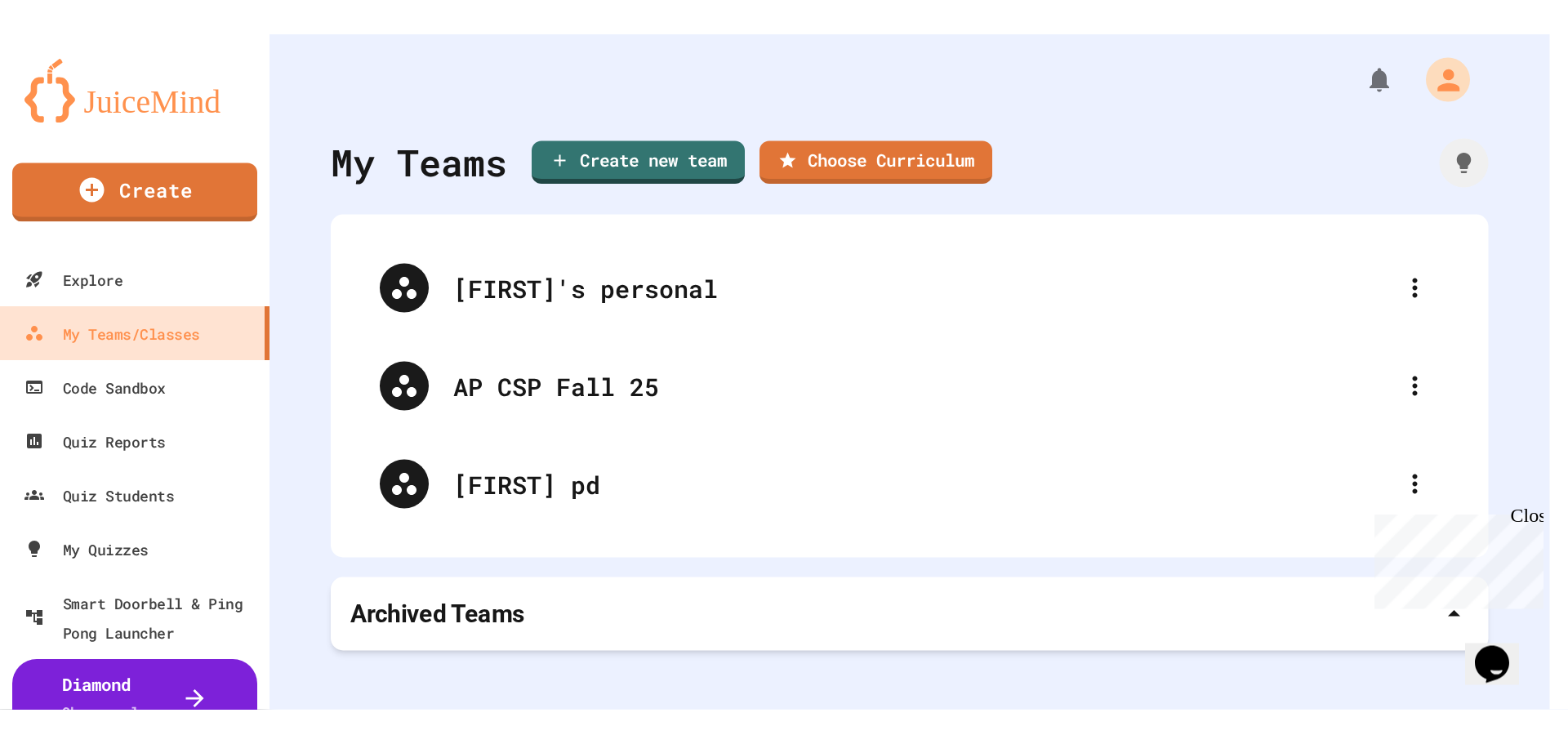 scroll, scrollTop: 0, scrollLeft: 0, axis: both 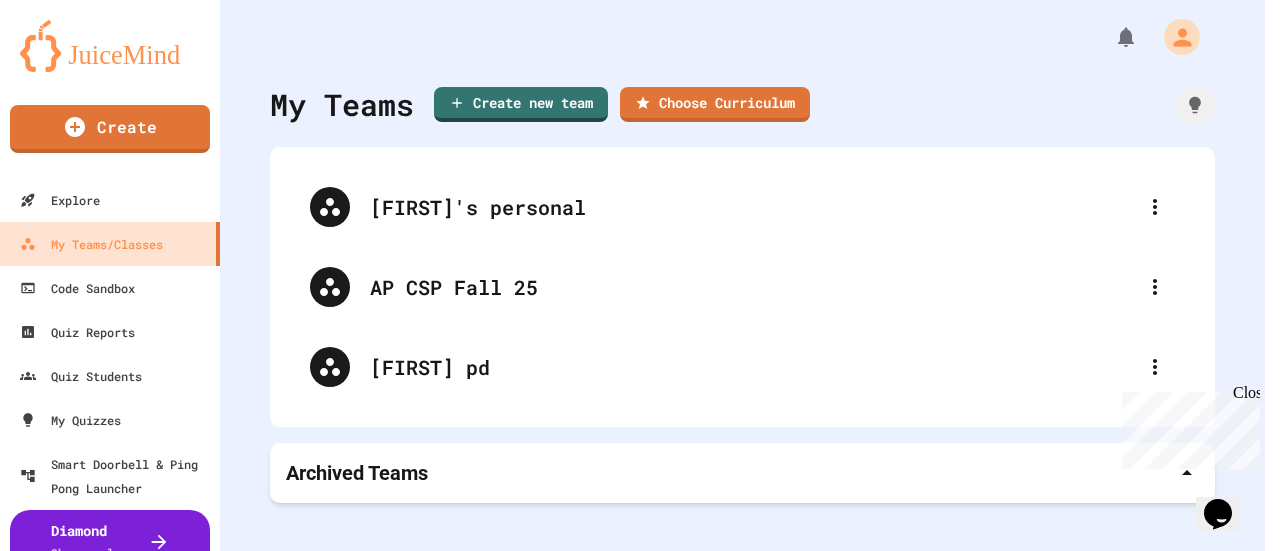 click on "Create Team" at bounding box center (243, 714) 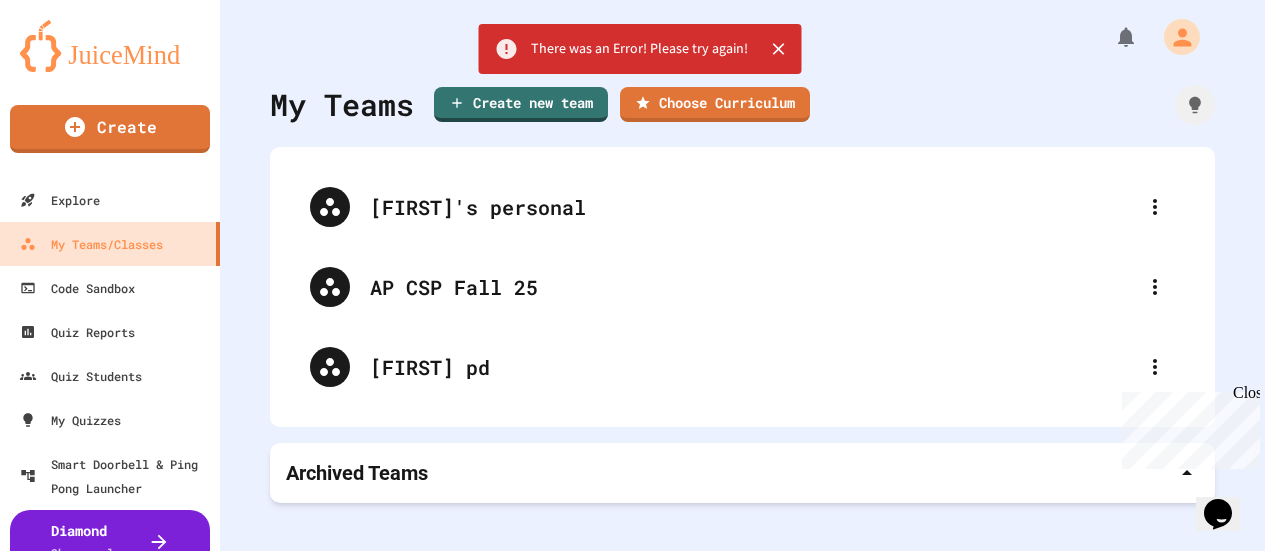 click at bounding box center (632, 654) 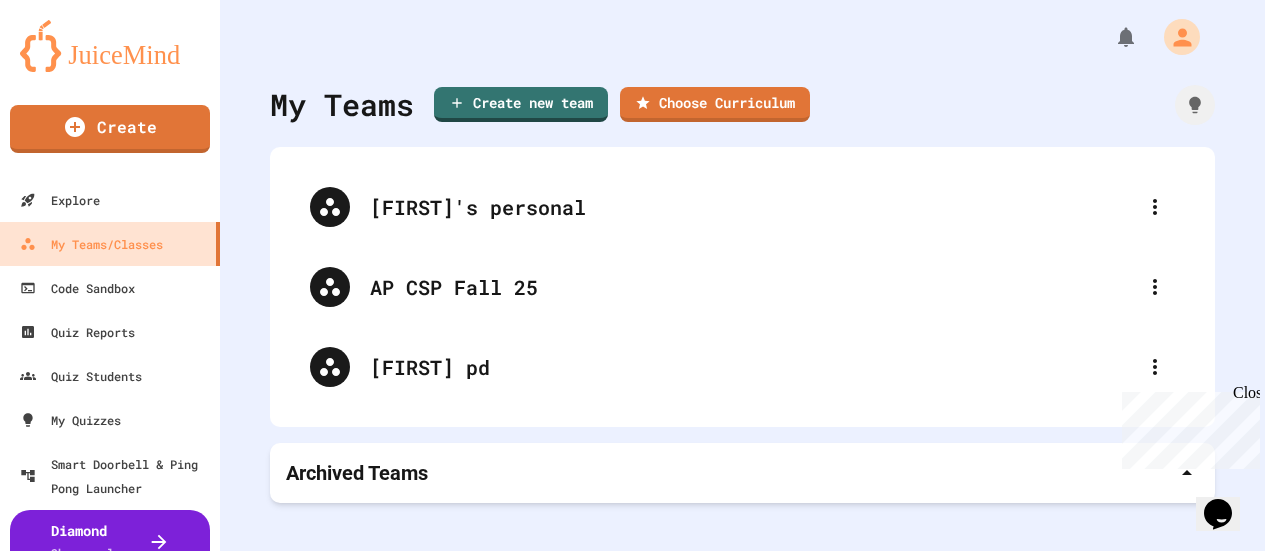 type on "**********" 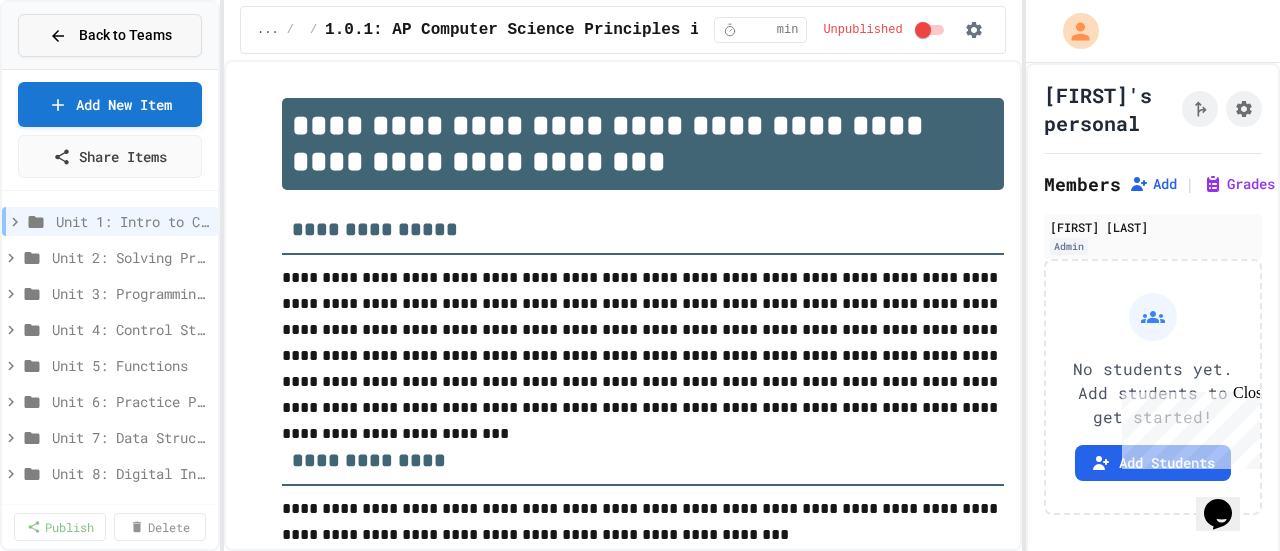 click on "Back to Teams" at bounding box center (125, 35) 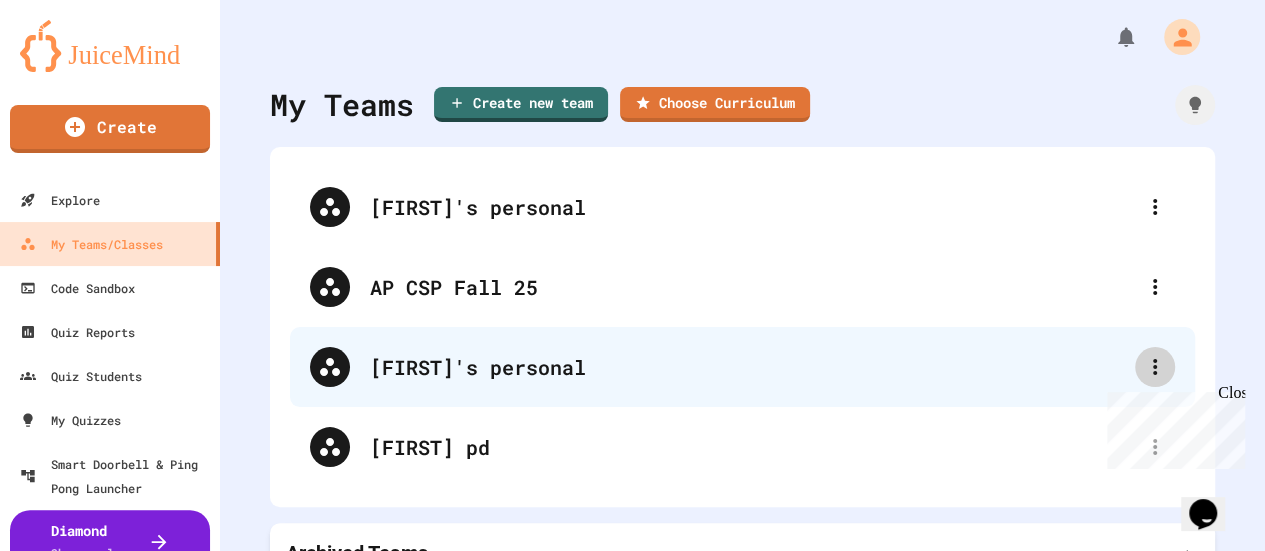 click at bounding box center [1155, 367] 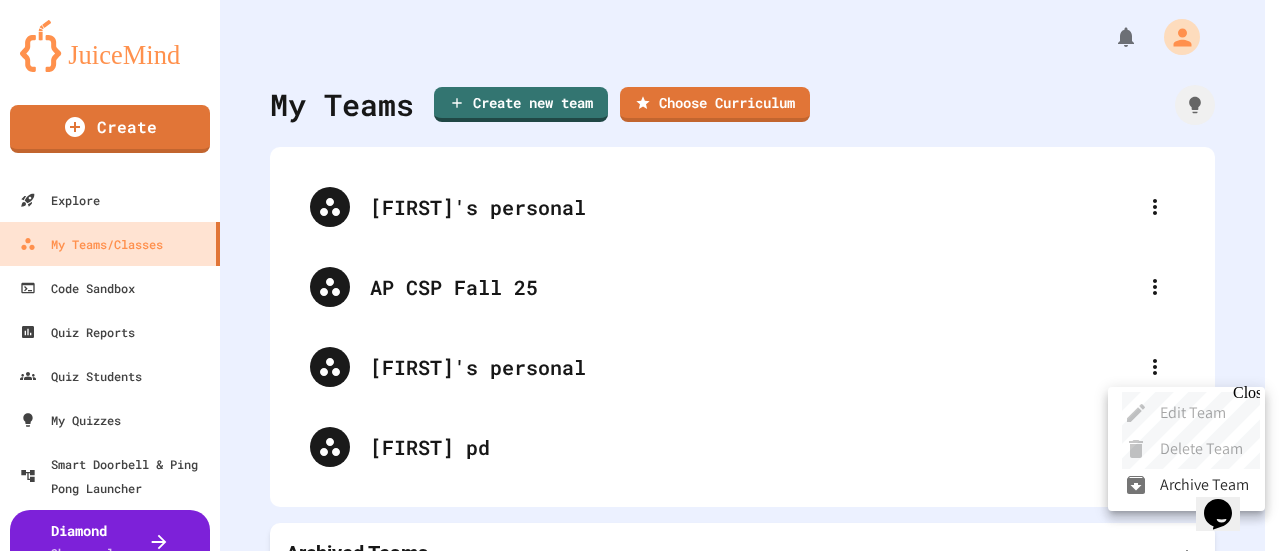 click on "Close" at bounding box center (1245, 396) 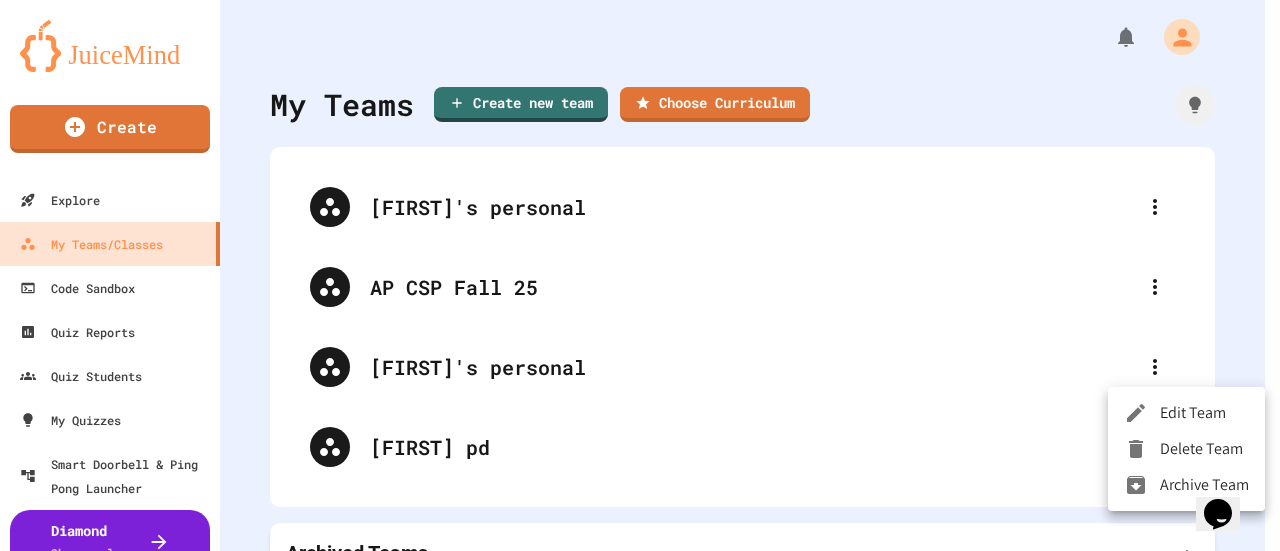 click on "Delete Team" at bounding box center [1186, 449] 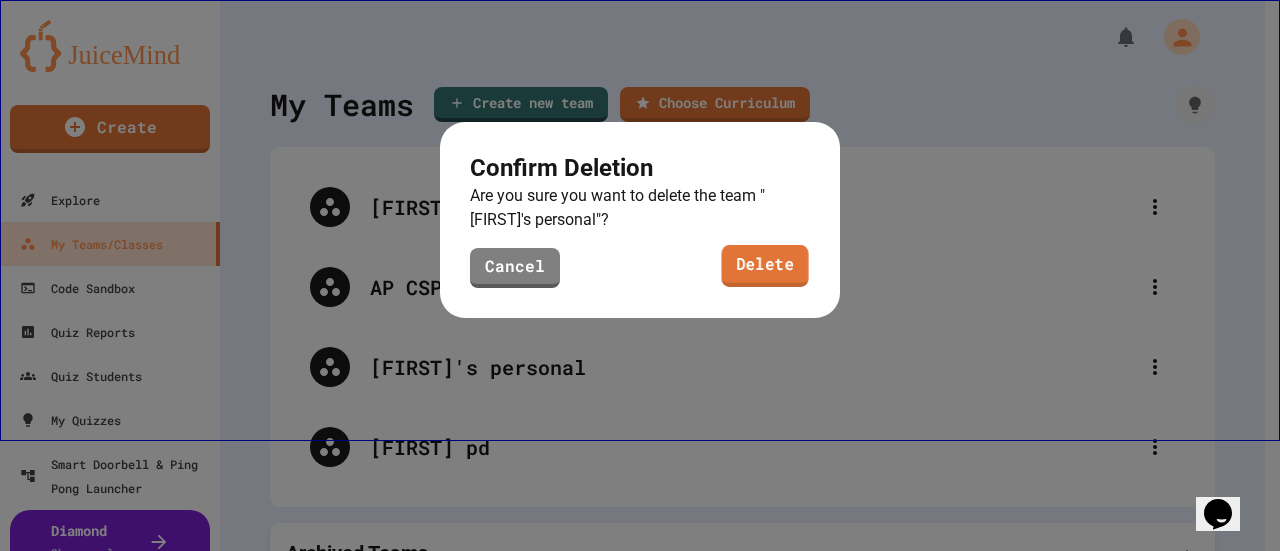 click on "Delete" at bounding box center (764, 266) 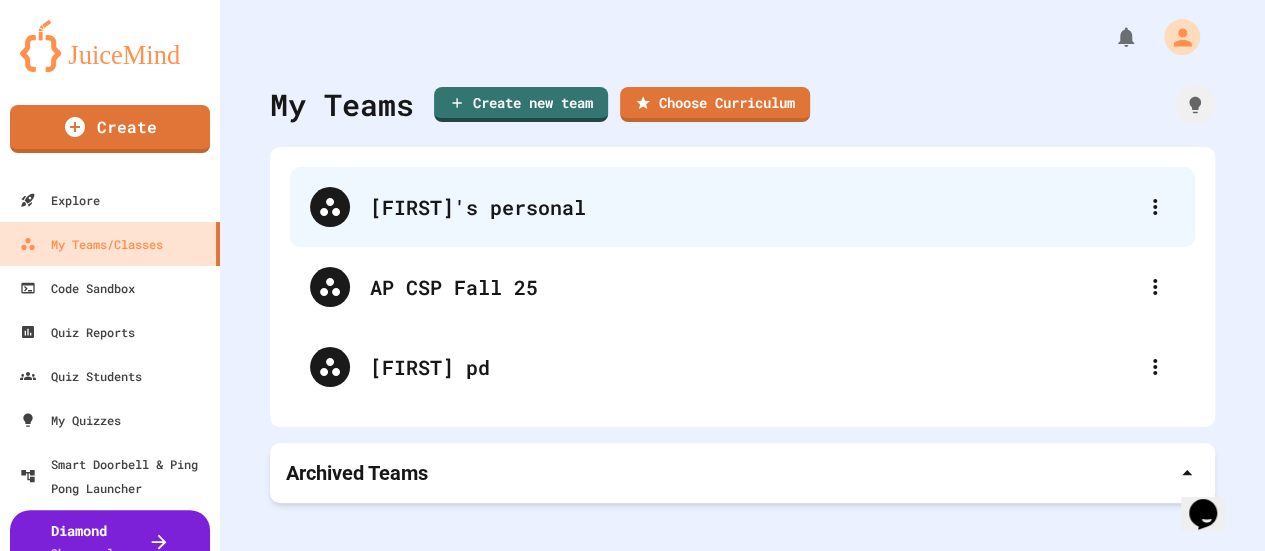 click on "[FIRST]'s personal" at bounding box center (752, 207) 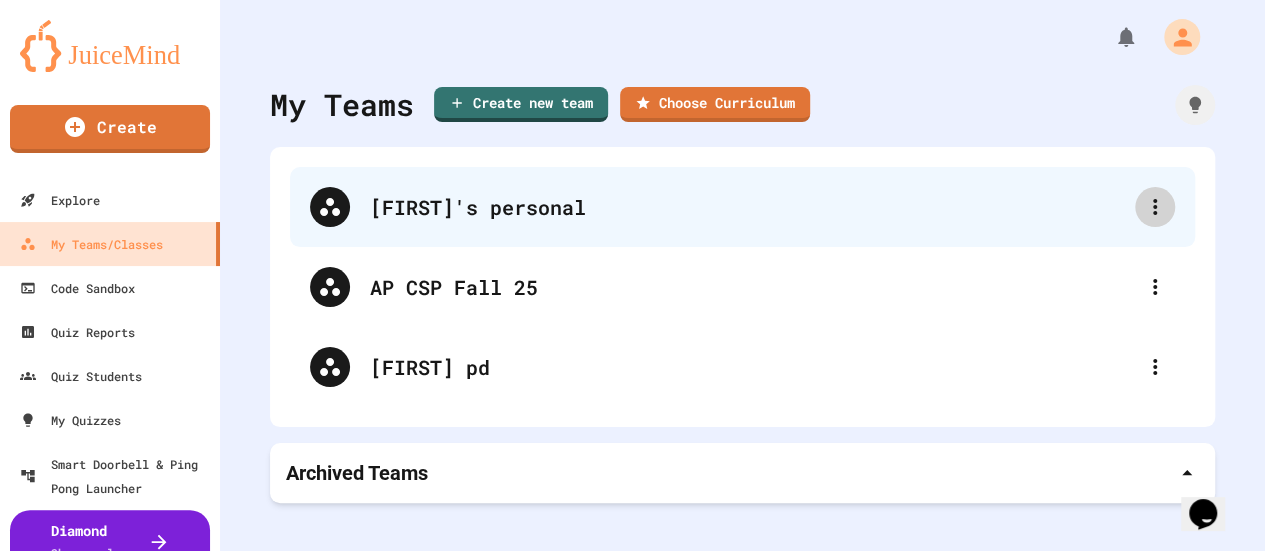 click 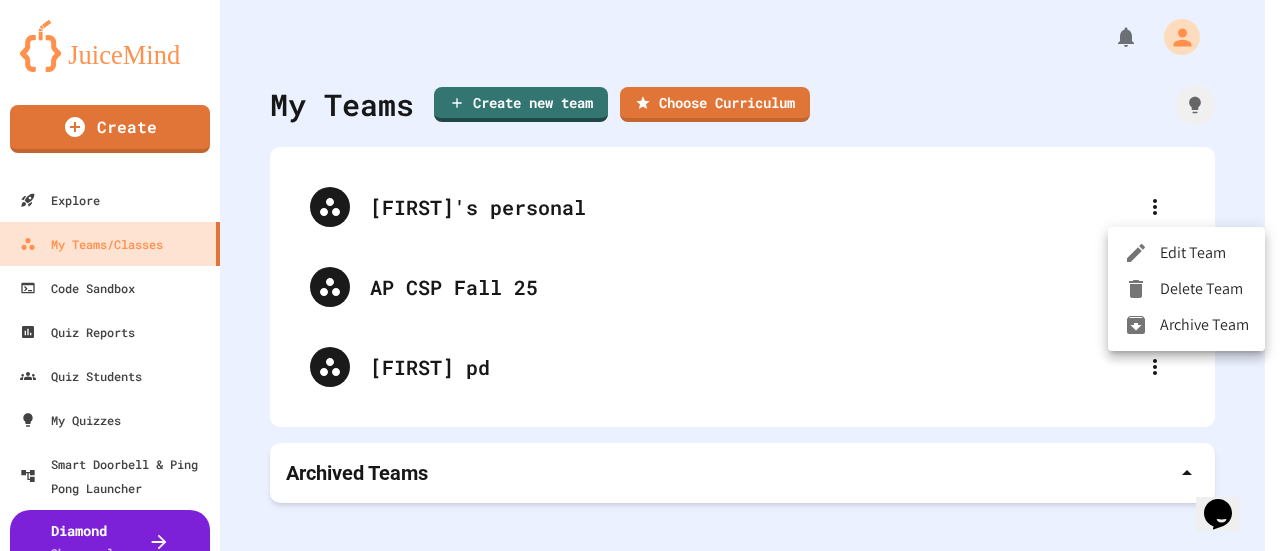 click at bounding box center [1142, 289] 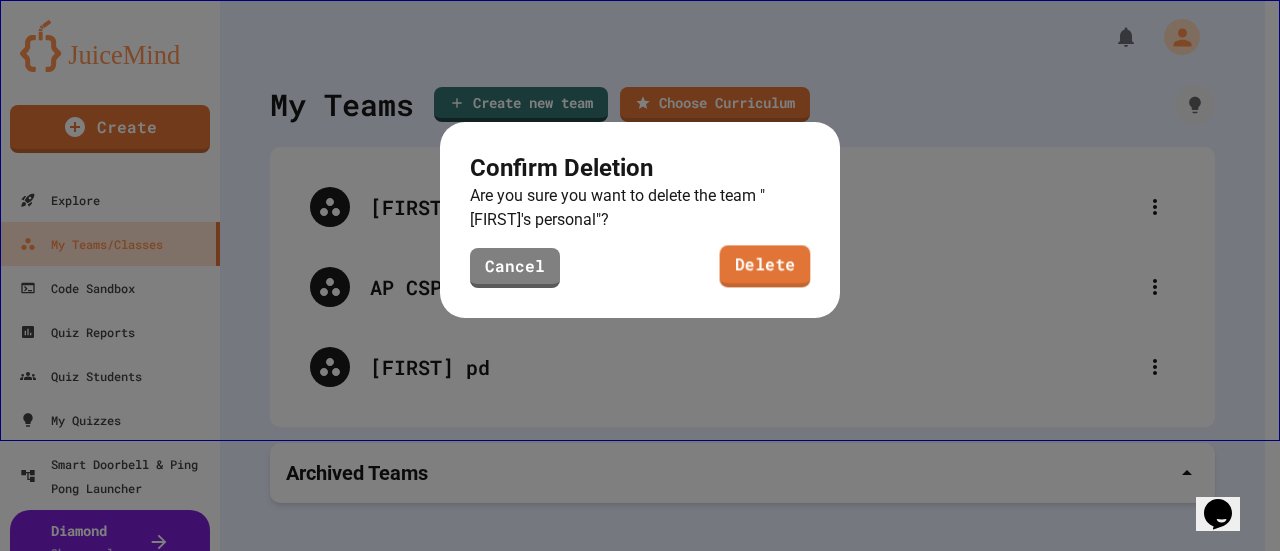 click on "Delete" at bounding box center (765, 267) 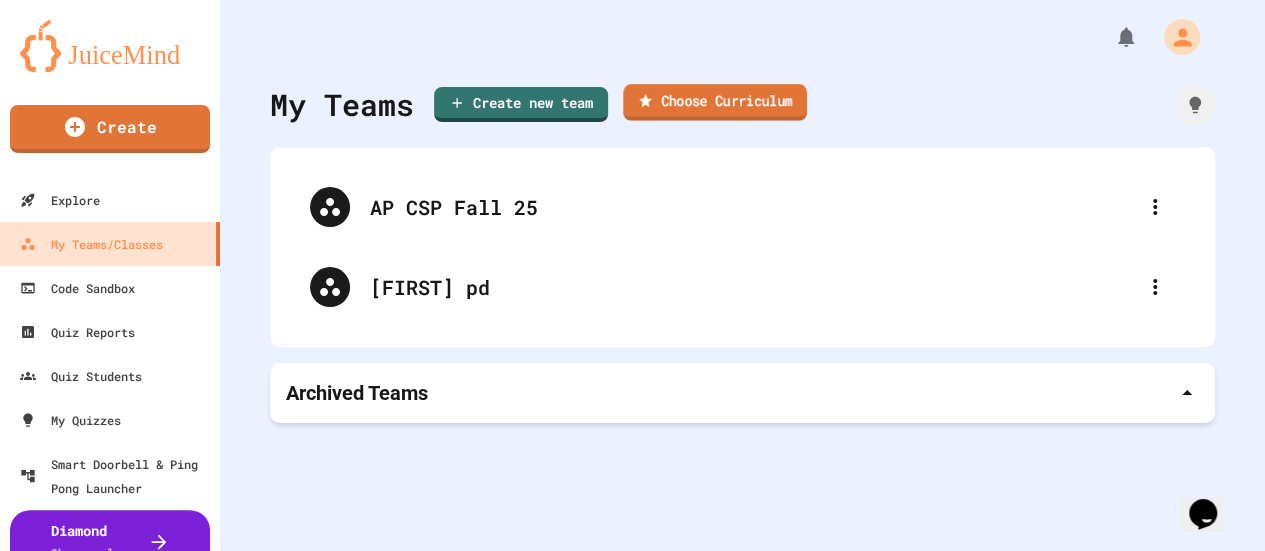 click on "Choose Curriculum" at bounding box center (715, 102) 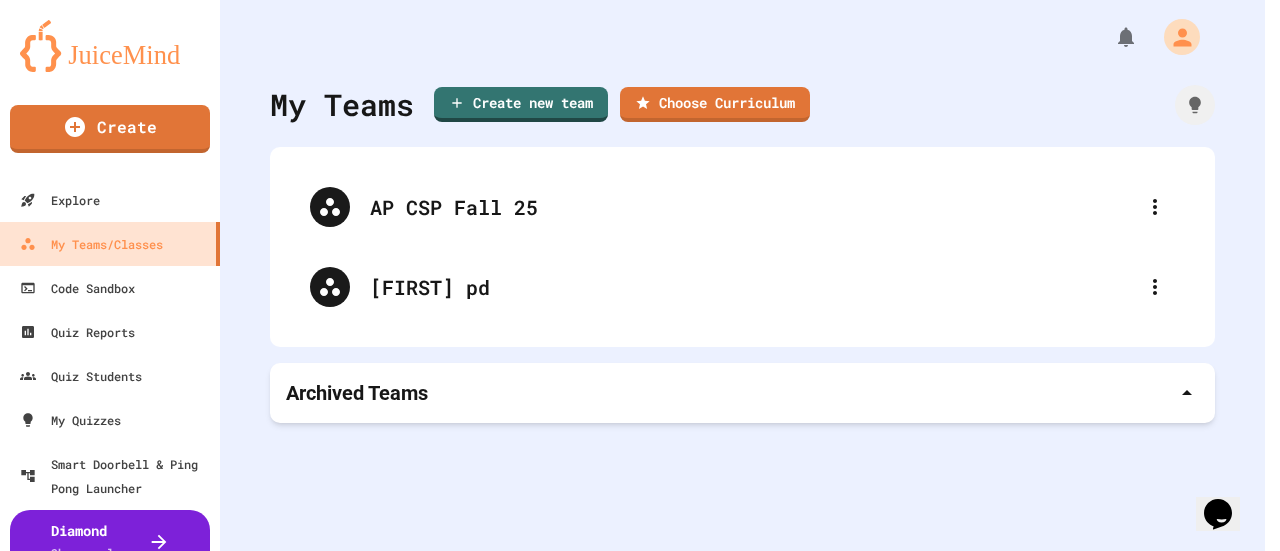 click on "7   courses available" at bounding box center [632, 740] 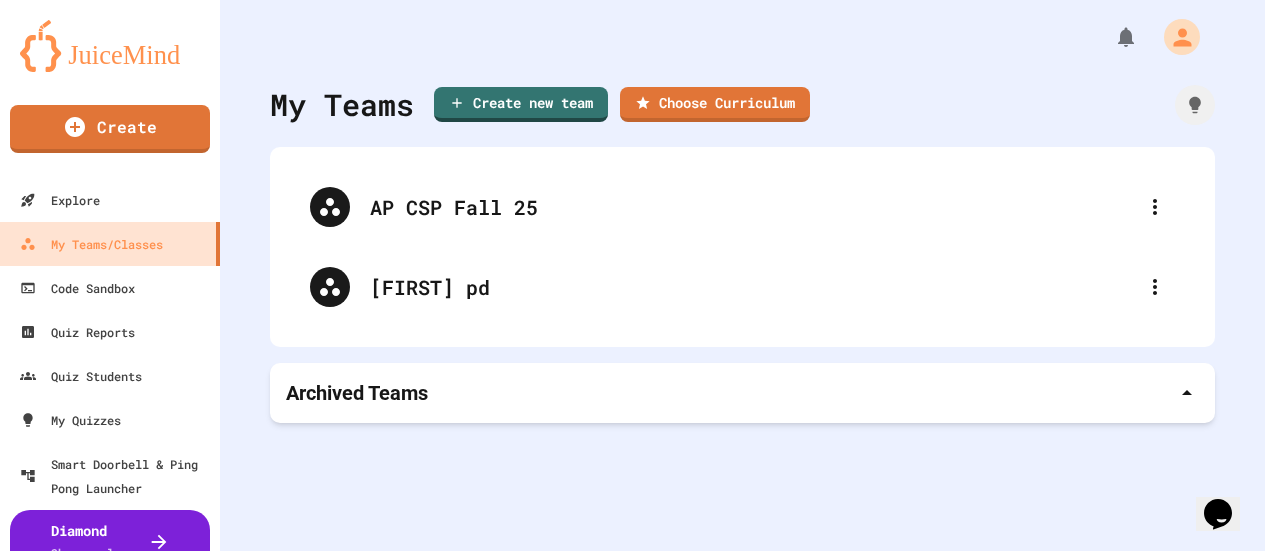 click at bounding box center (632, 654) 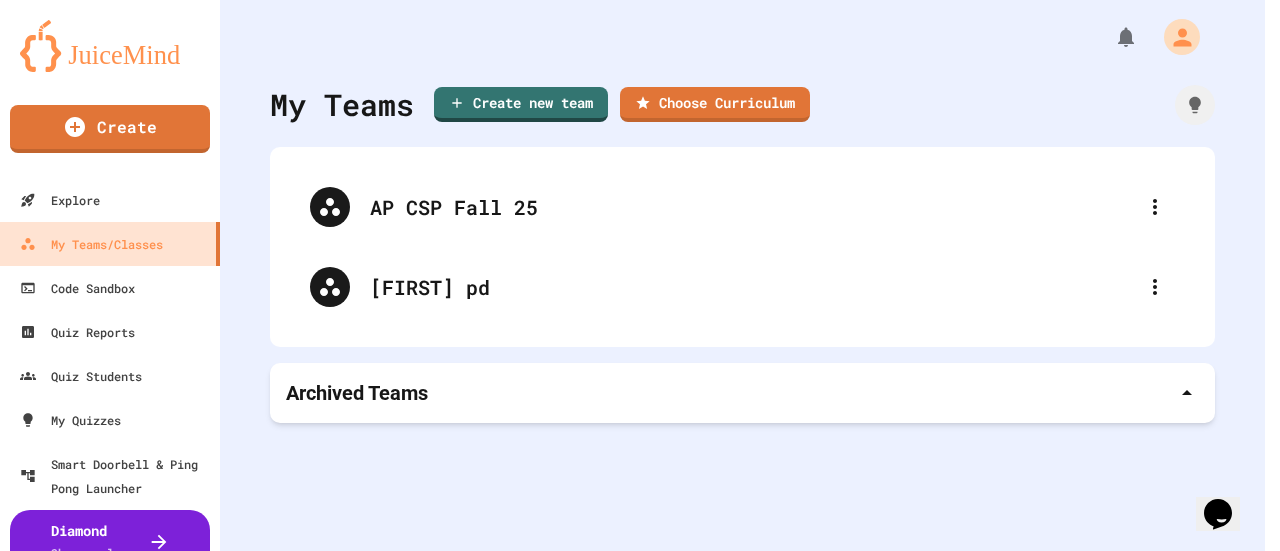 type on "**********" 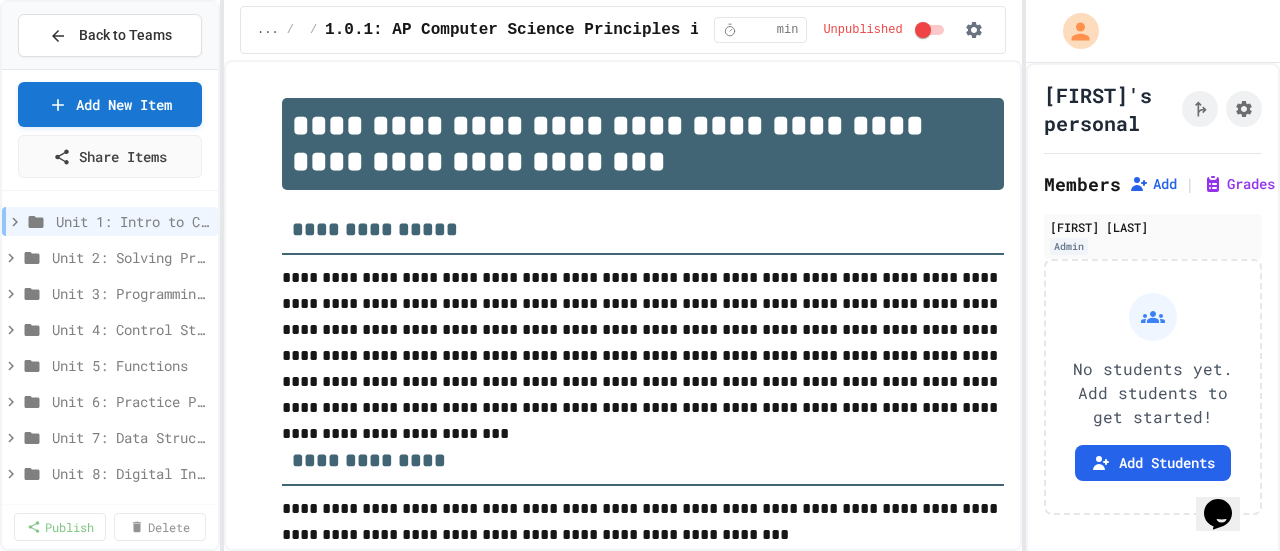 click on "**********" at bounding box center [643, 343] 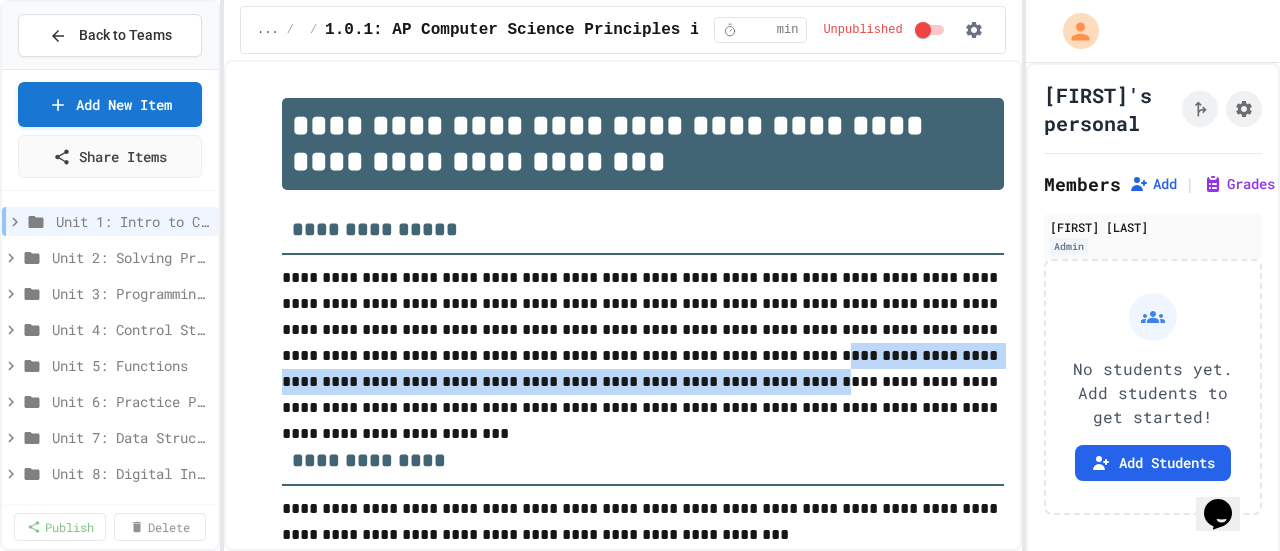 drag, startPoint x: 685, startPoint y: 386, endPoint x: 687, endPoint y: 351, distance: 35.057095 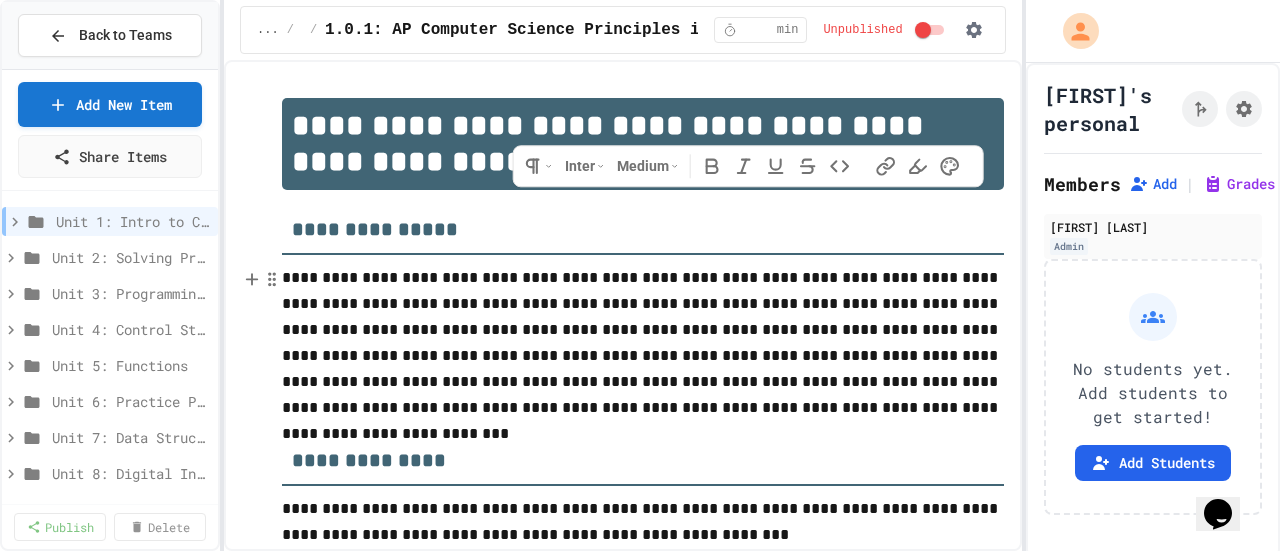click on "**********" at bounding box center (643, 343) 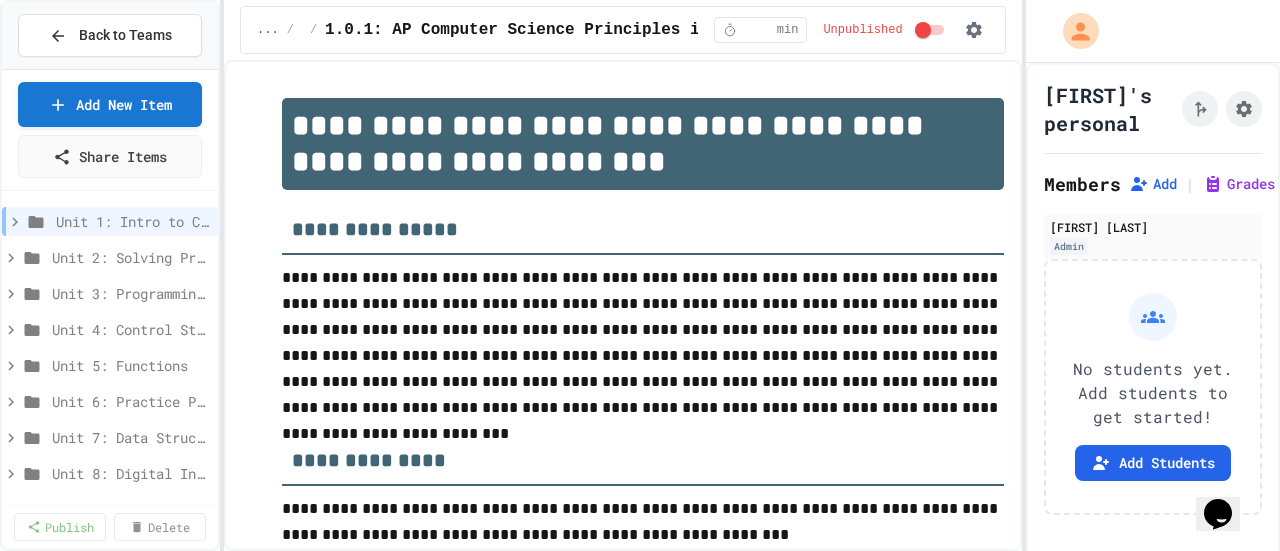 click on "**********" at bounding box center [643, 343] 